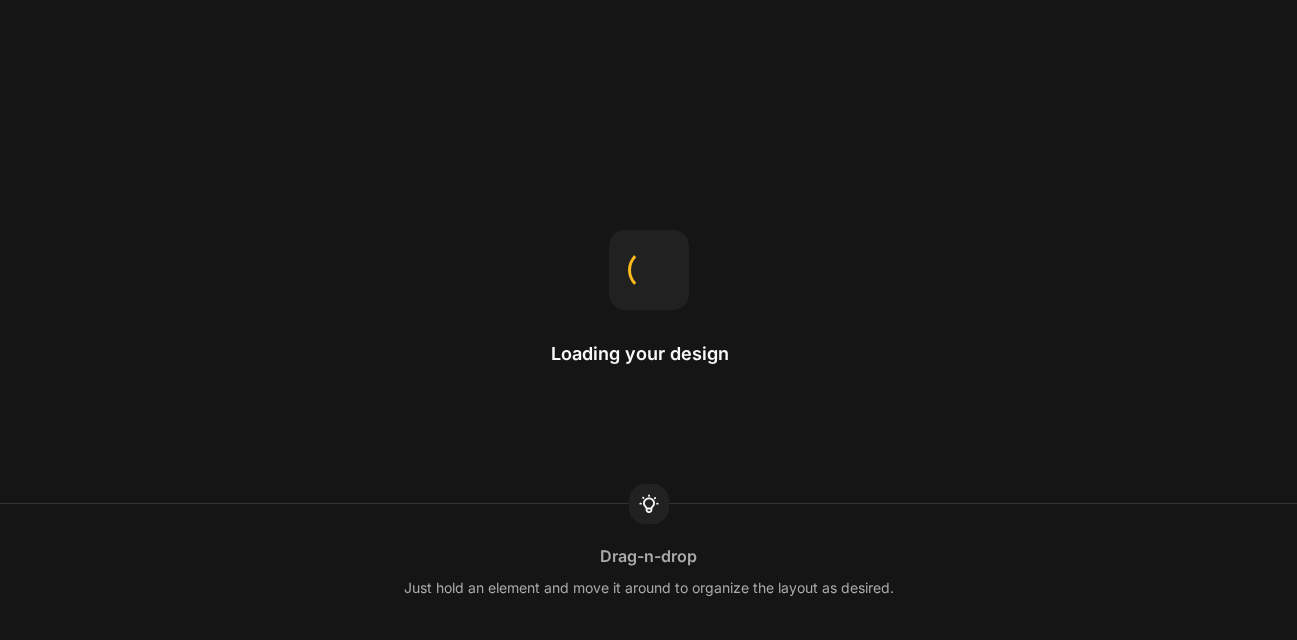 scroll, scrollTop: 0, scrollLeft: 0, axis: both 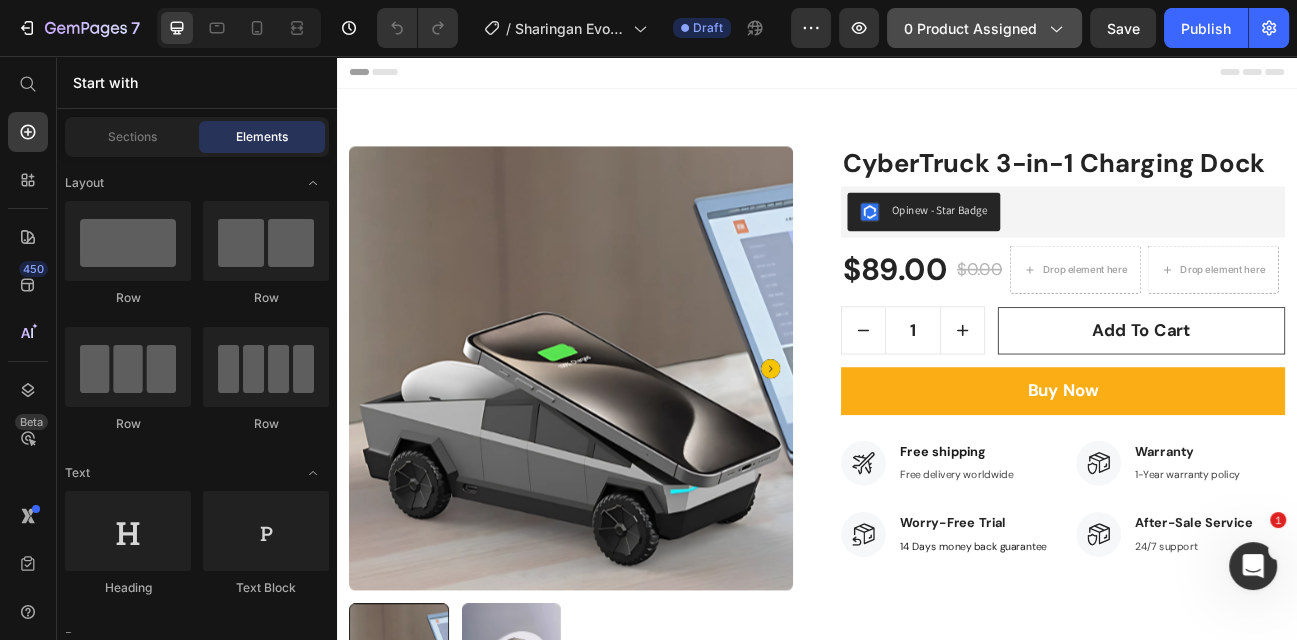 click on "0 product assigned" 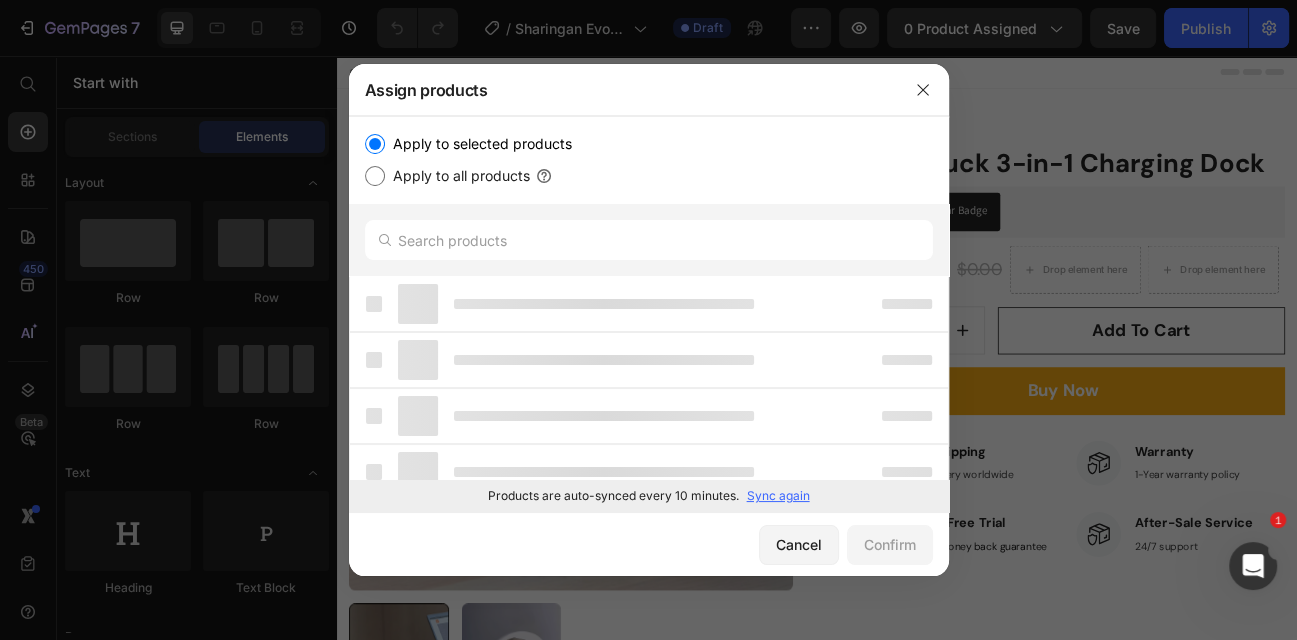 click on "Sync again" at bounding box center (778, 496) 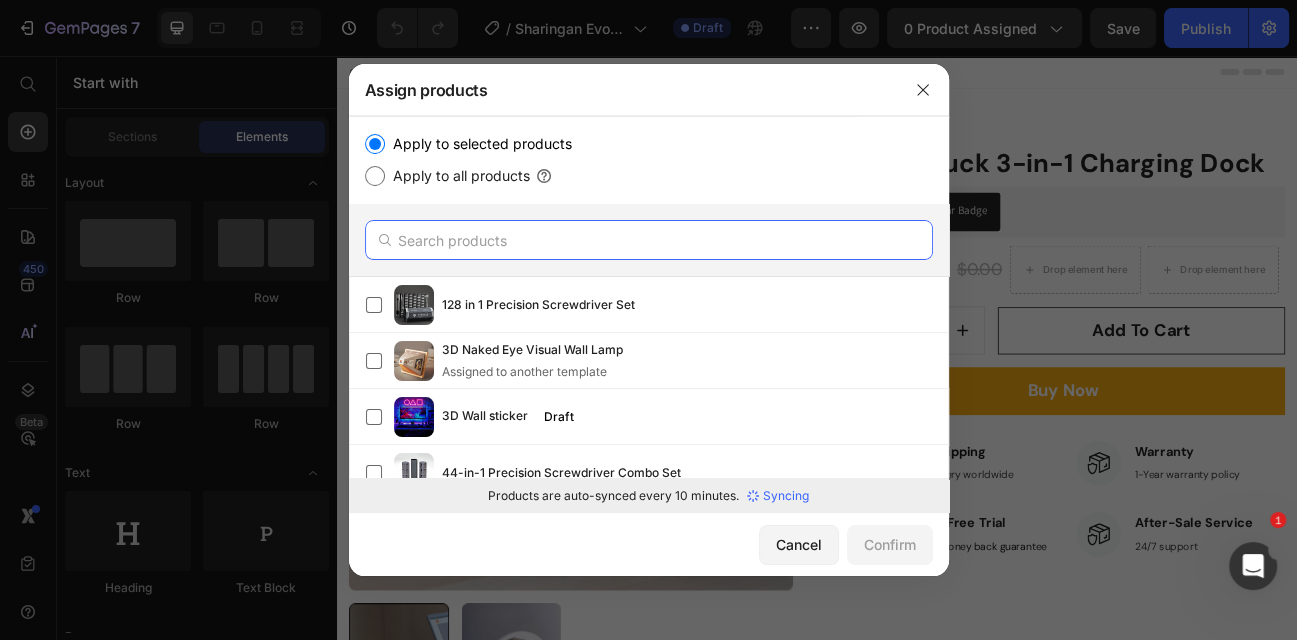 click at bounding box center (649, 240) 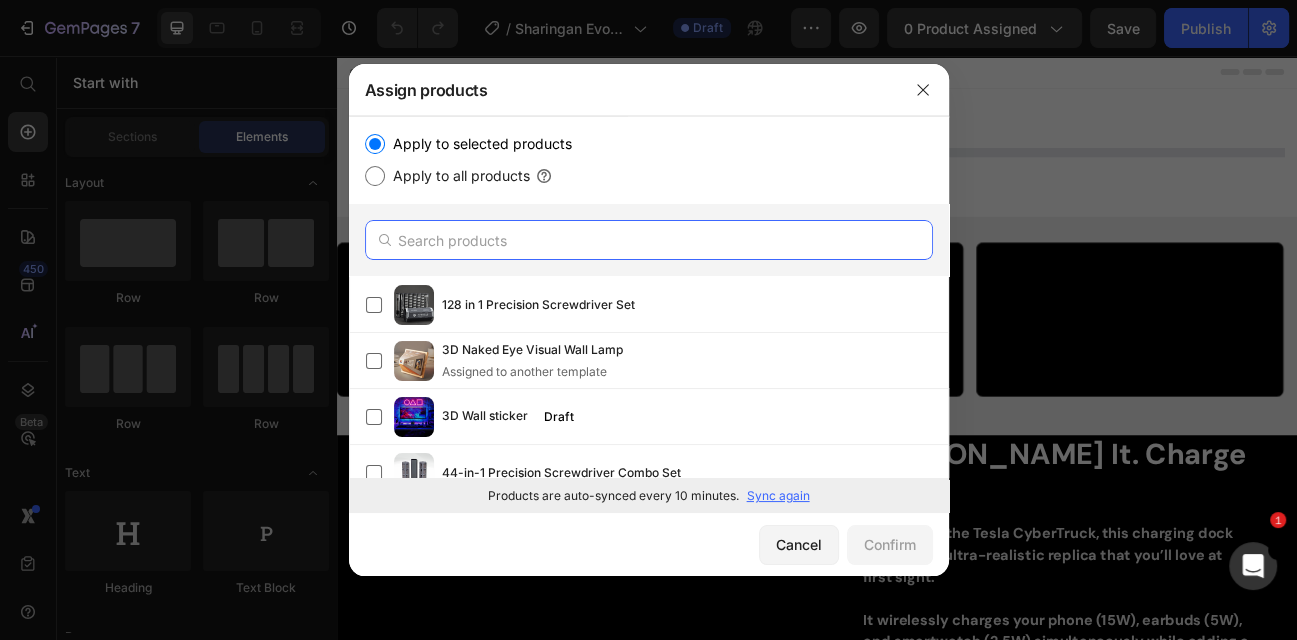 paste on "Sharingan Evolution Illusion Orb" 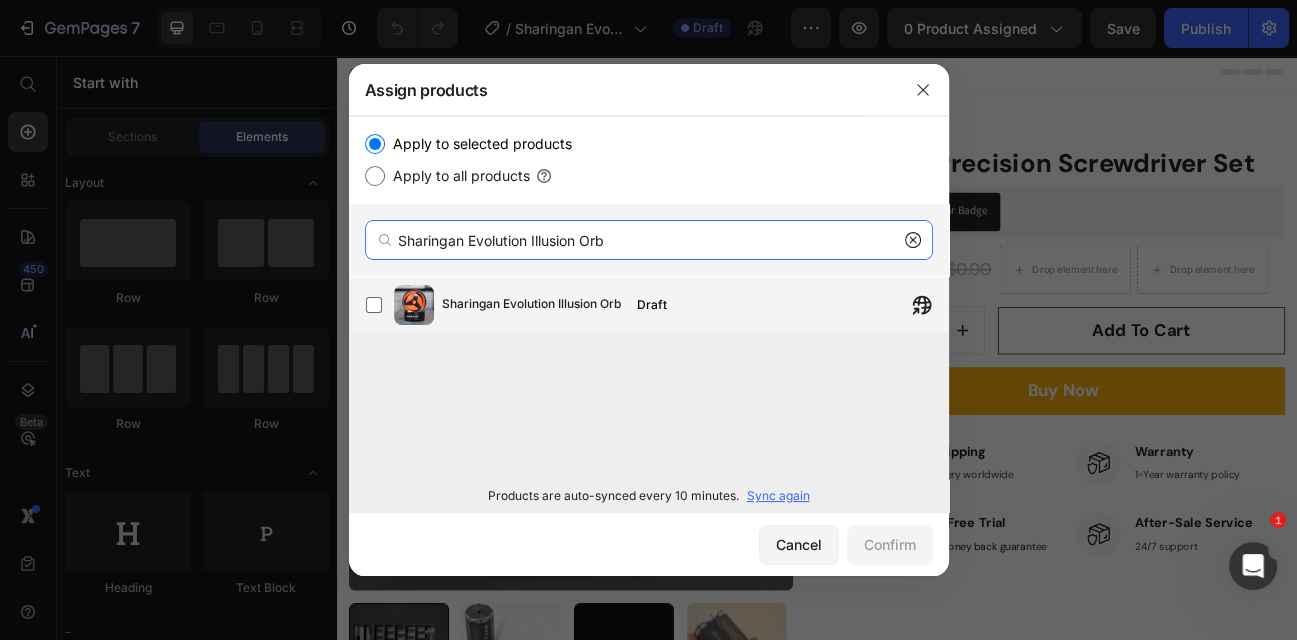 type on "Sharingan Evolution Illusion Orb" 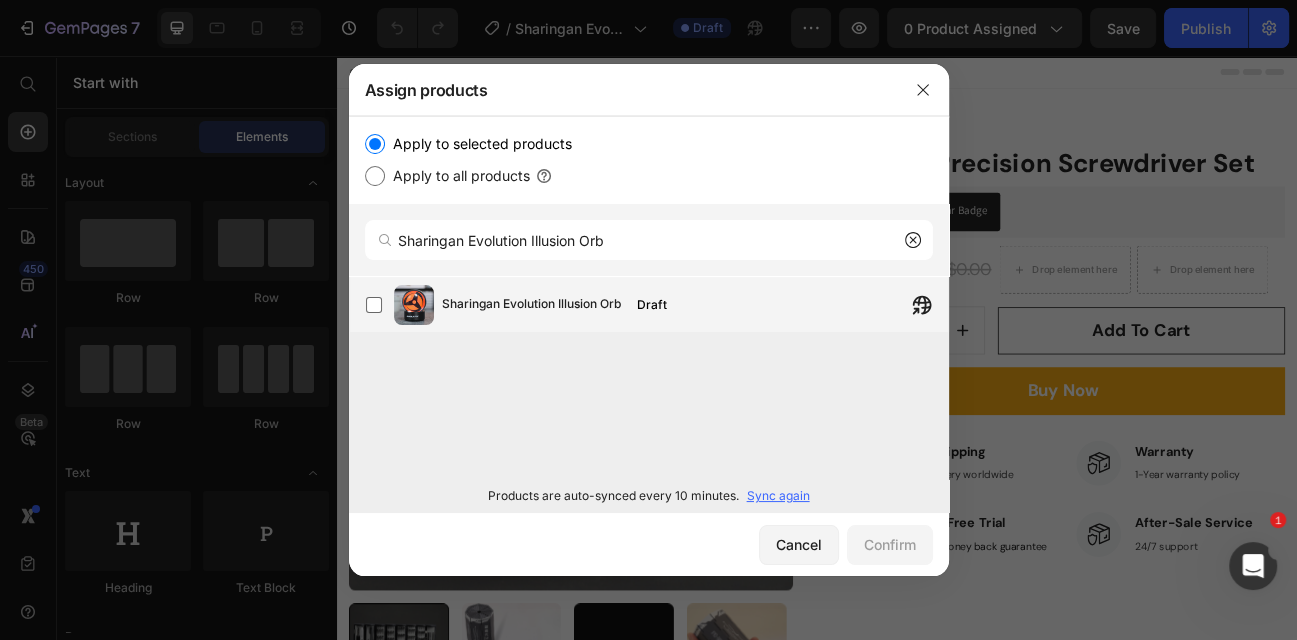 click on "Sharingan Evolution Illusion Orb" at bounding box center (531, 305) 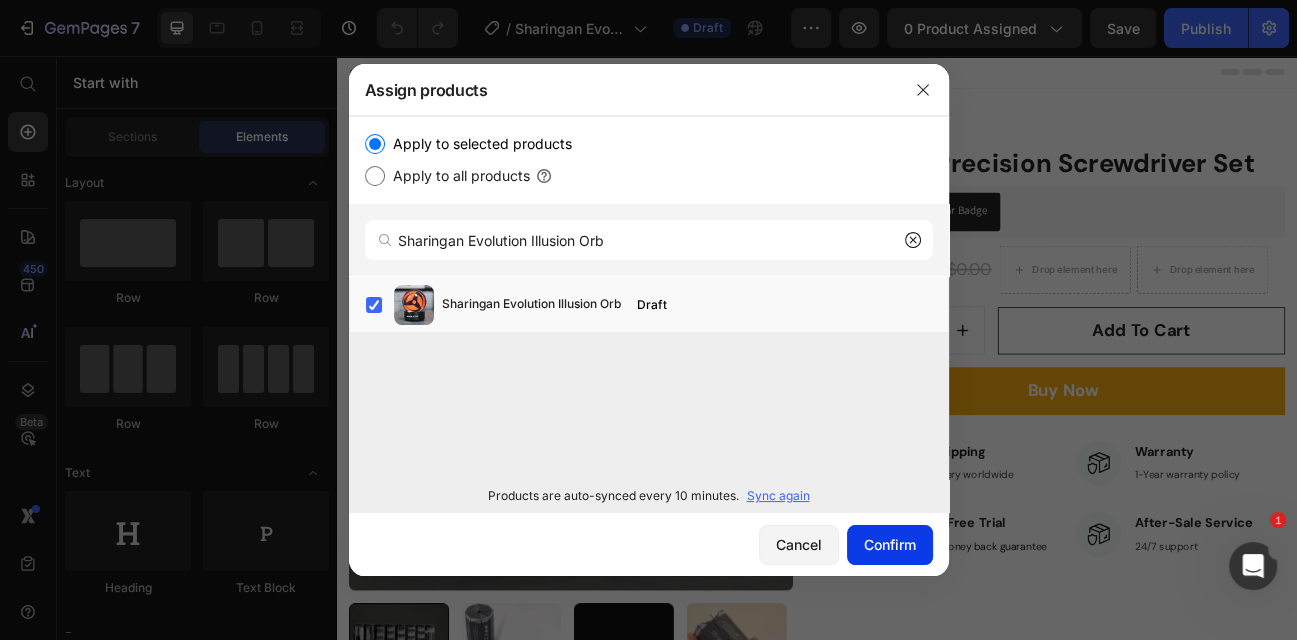 click on "Confirm" at bounding box center [890, 544] 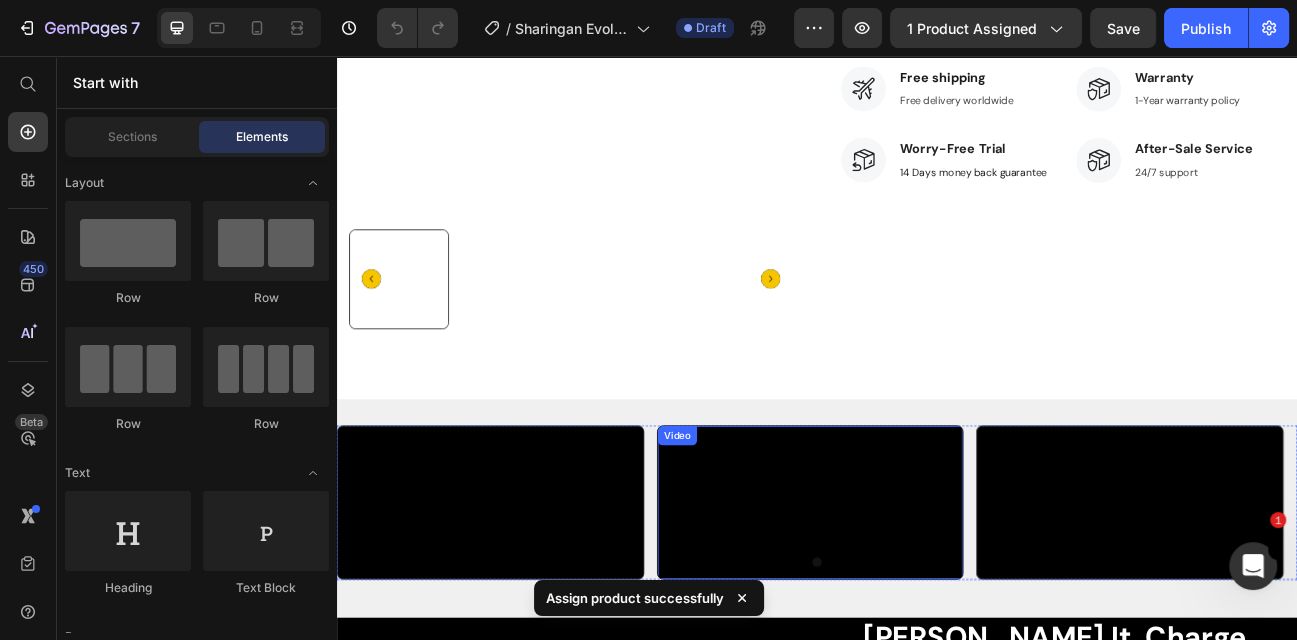 scroll, scrollTop: 662, scrollLeft: 0, axis: vertical 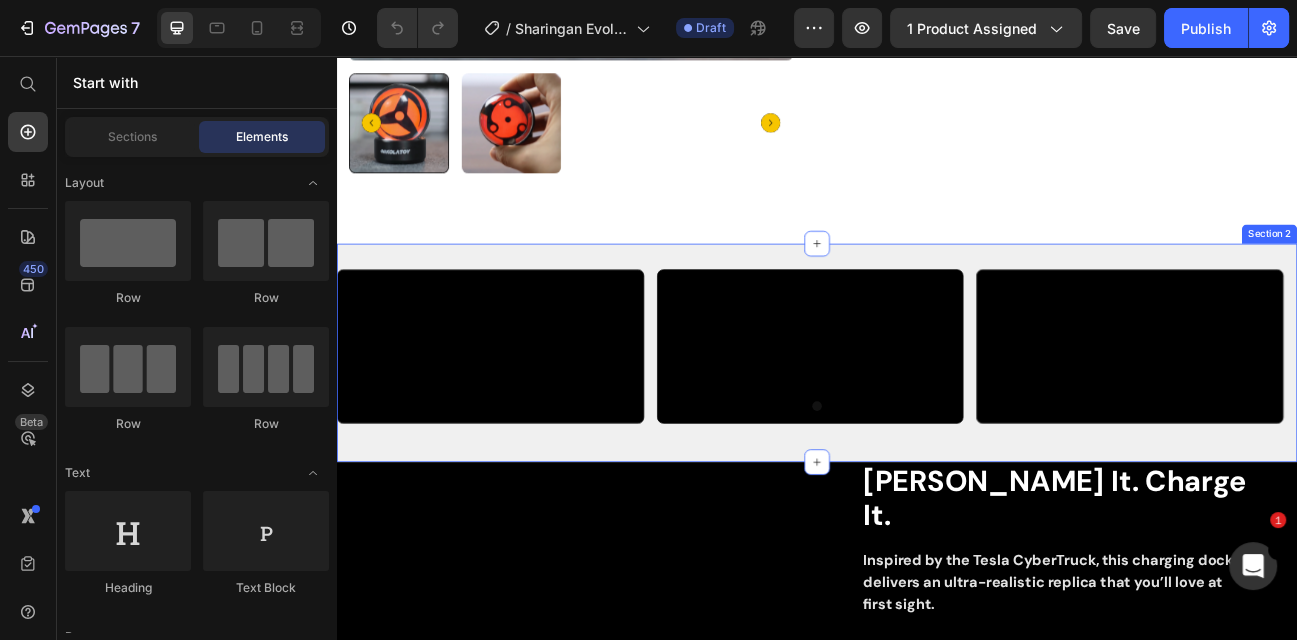 click on "Video Video Video
Carousel Section 2" at bounding box center [937, 427] 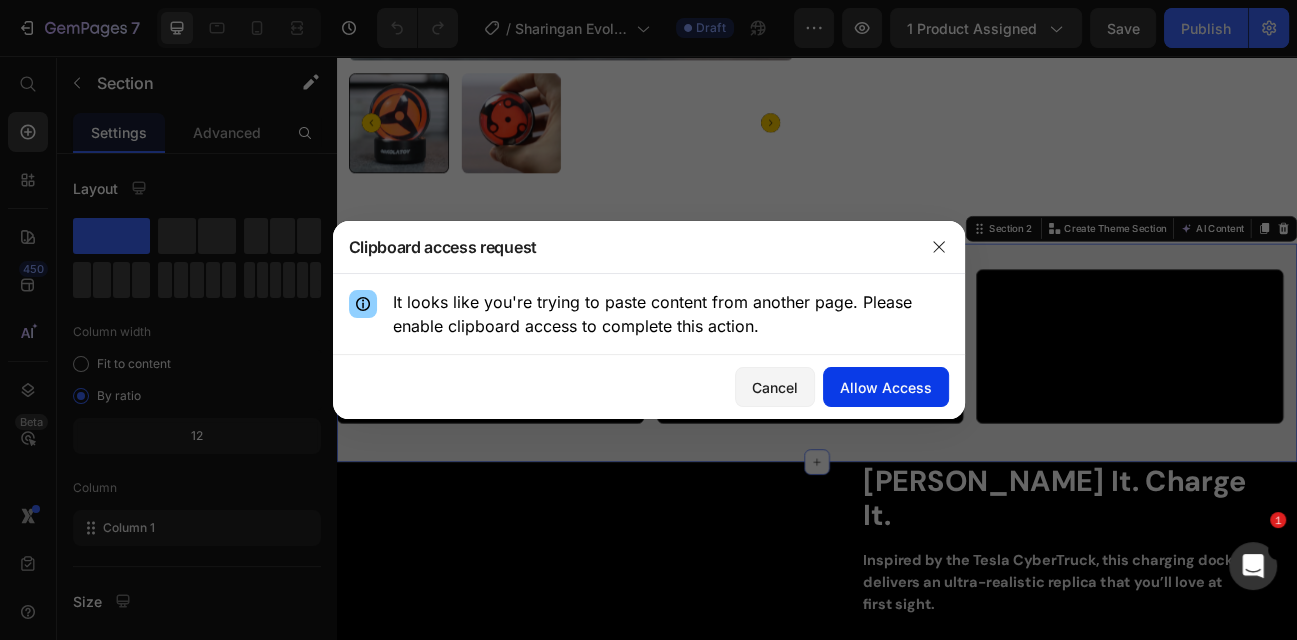 click on "Allow Access" at bounding box center [886, 387] 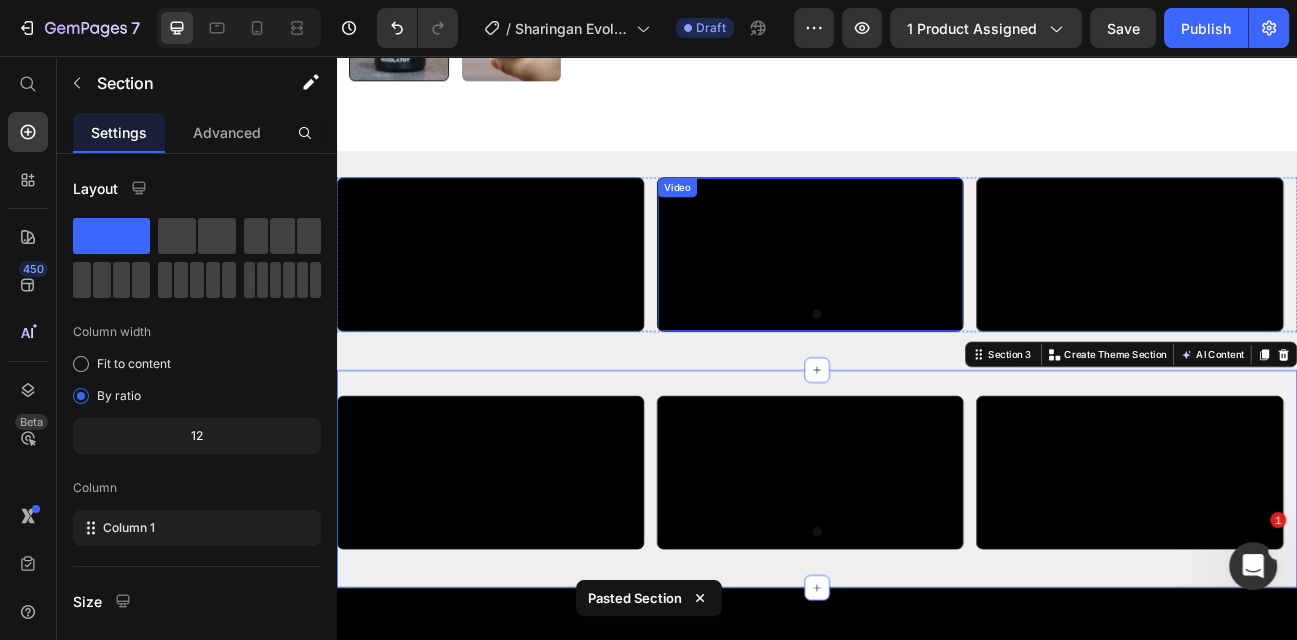 scroll, scrollTop: 696, scrollLeft: 0, axis: vertical 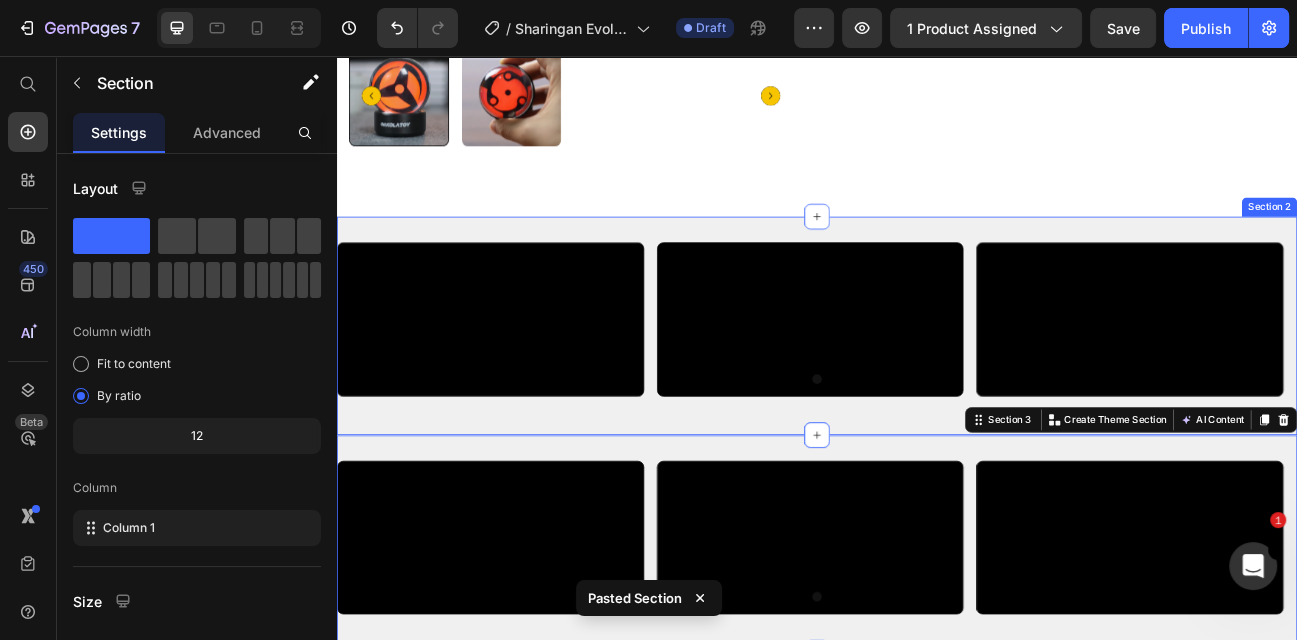 click on "Video Video Video
Carousel Section 2" at bounding box center (937, 393) 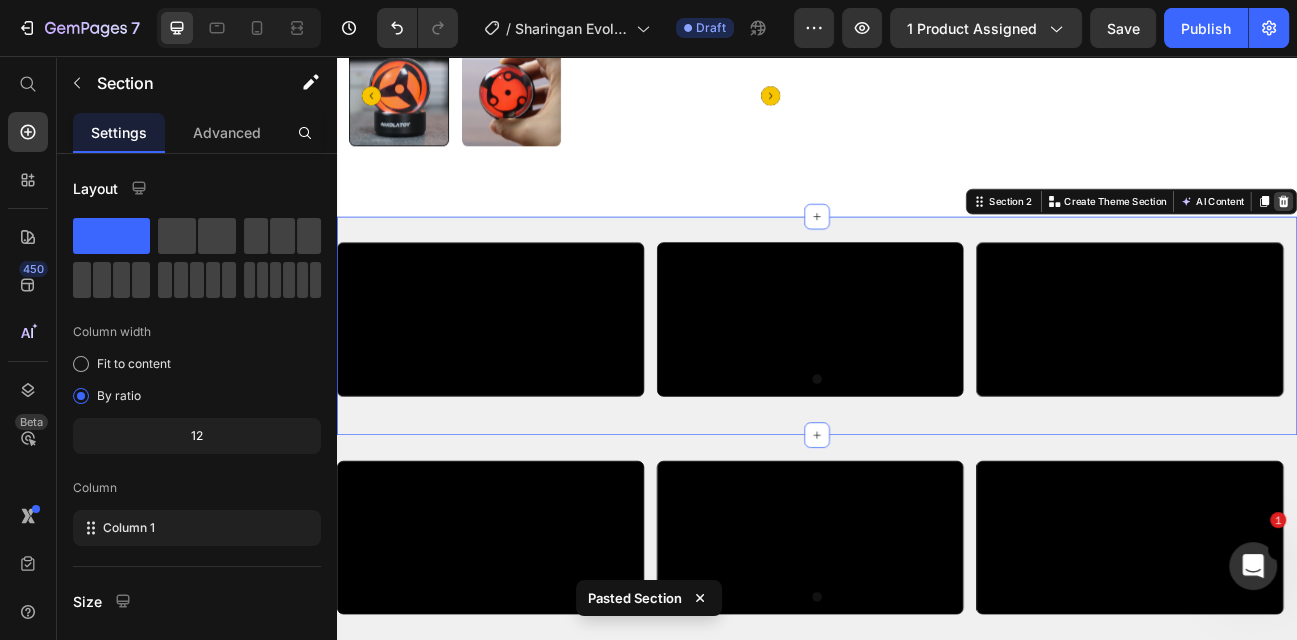 click 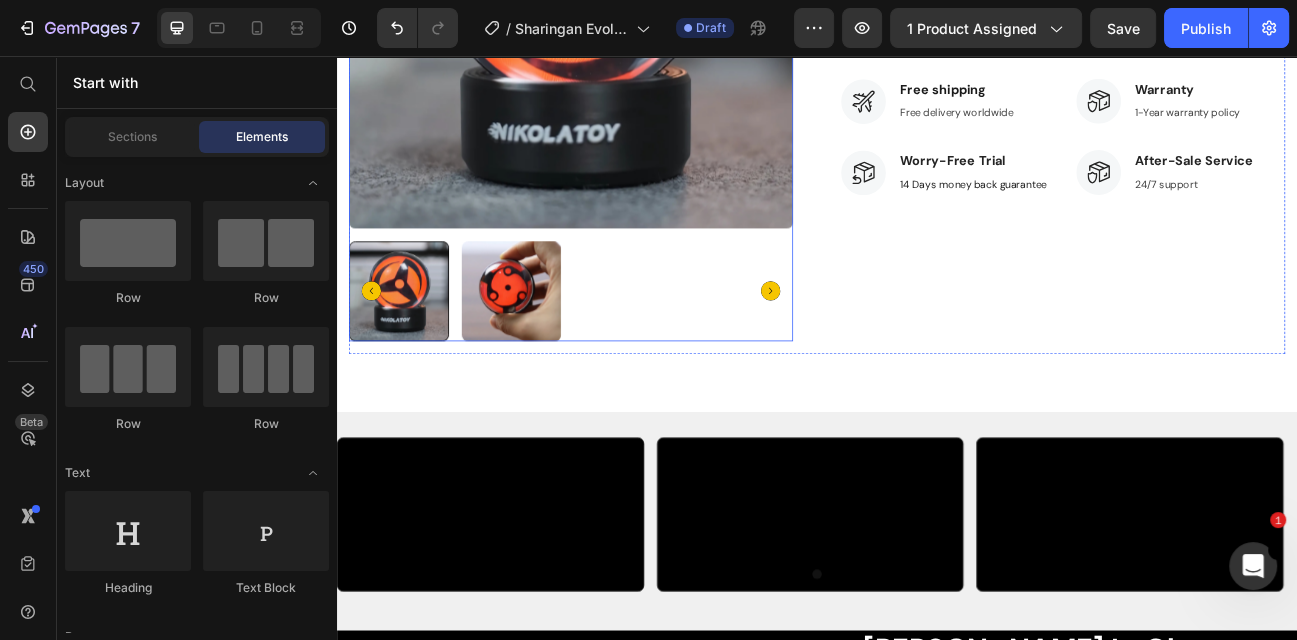 scroll, scrollTop: 806, scrollLeft: 0, axis: vertical 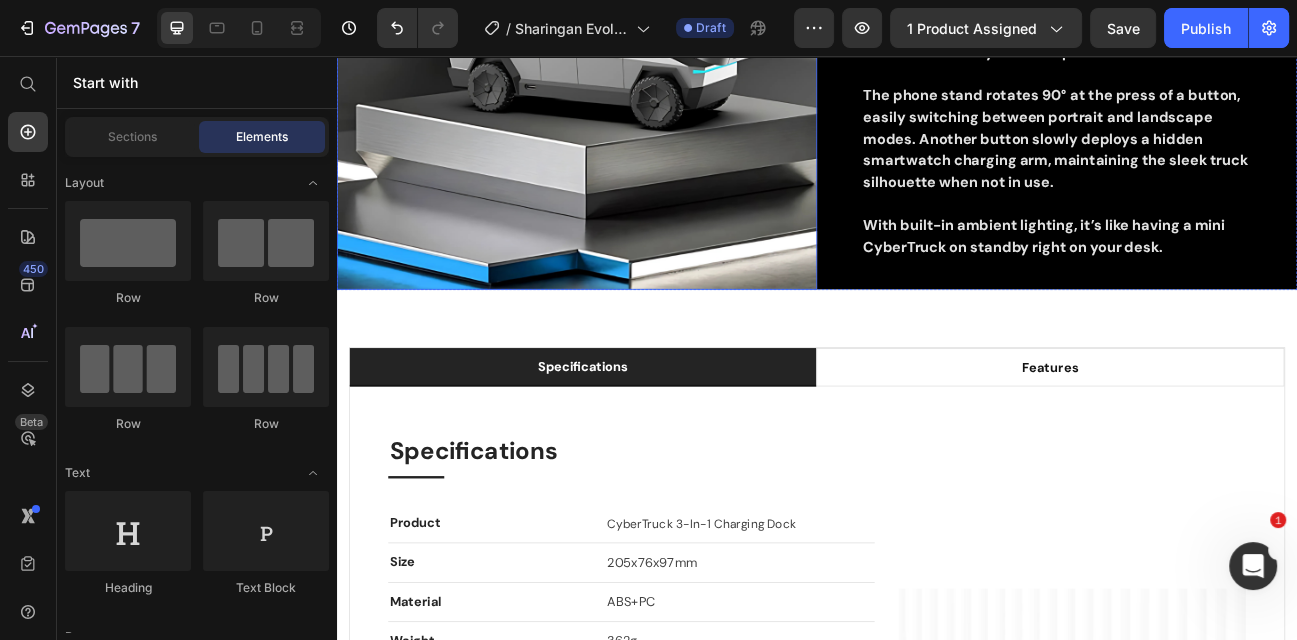 click at bounding box center [637, 48] 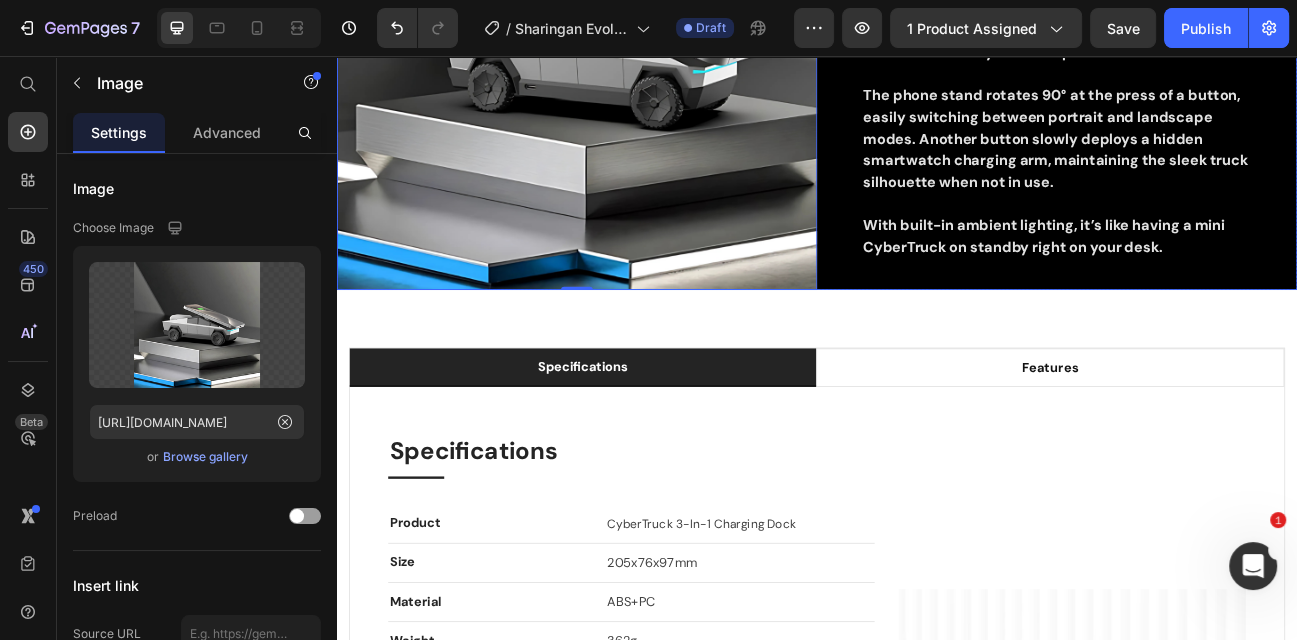 click on "[PERSON_NAME] It. Charge It. Heading Inspired by the Tesla CyberTruck, this charging dock delivers an ultra-realistic replica that you’ll love at first sight.  It wirelessly charges your phone (15W), earbuds (5W), and smartwatch (2.5W) simultaneously while adding a futuristic vibe to your workspace.  The phone stand rotates 90° at the press of a button, easily switching between portrait and landscape modes. Another button slowly deploys a hidden smartwatch charging arm, maintaining the sleek truck silhouette when not in use.  With built-in ambient lighting, it’s like having a mini CyberTruck on standby right on your desk. Text block Row" at bounding box center [1237, 48] 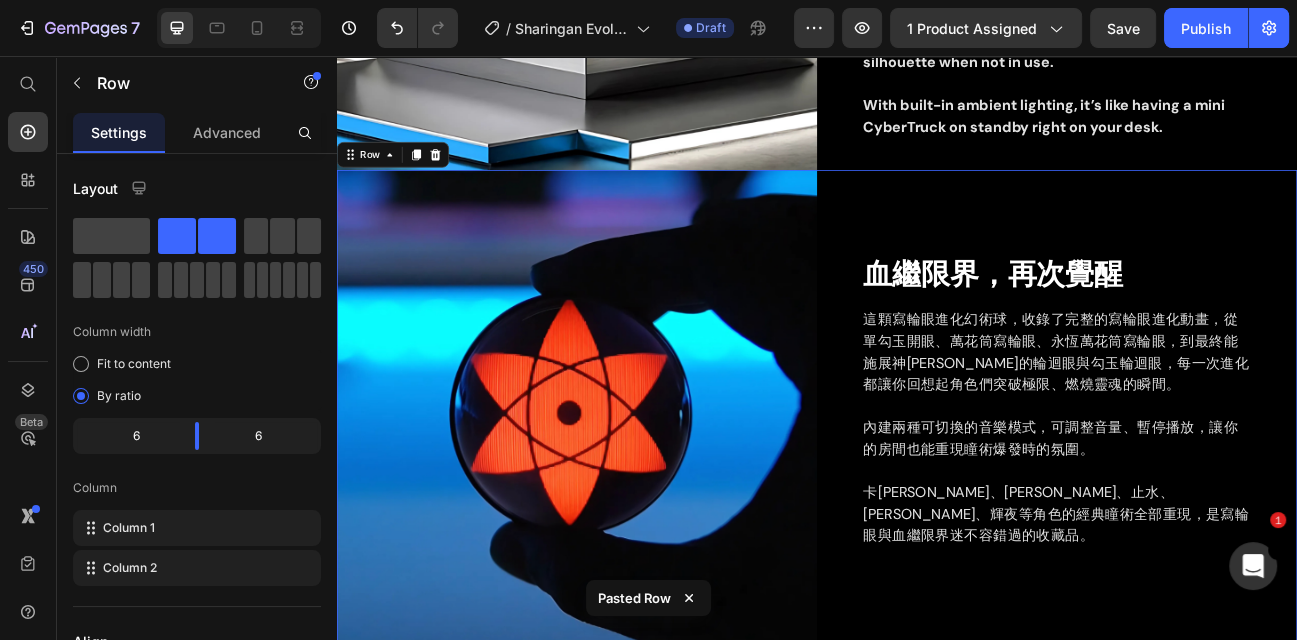 scroll, scrollTop: 1508, scrollLeft: 0, axis: vertical 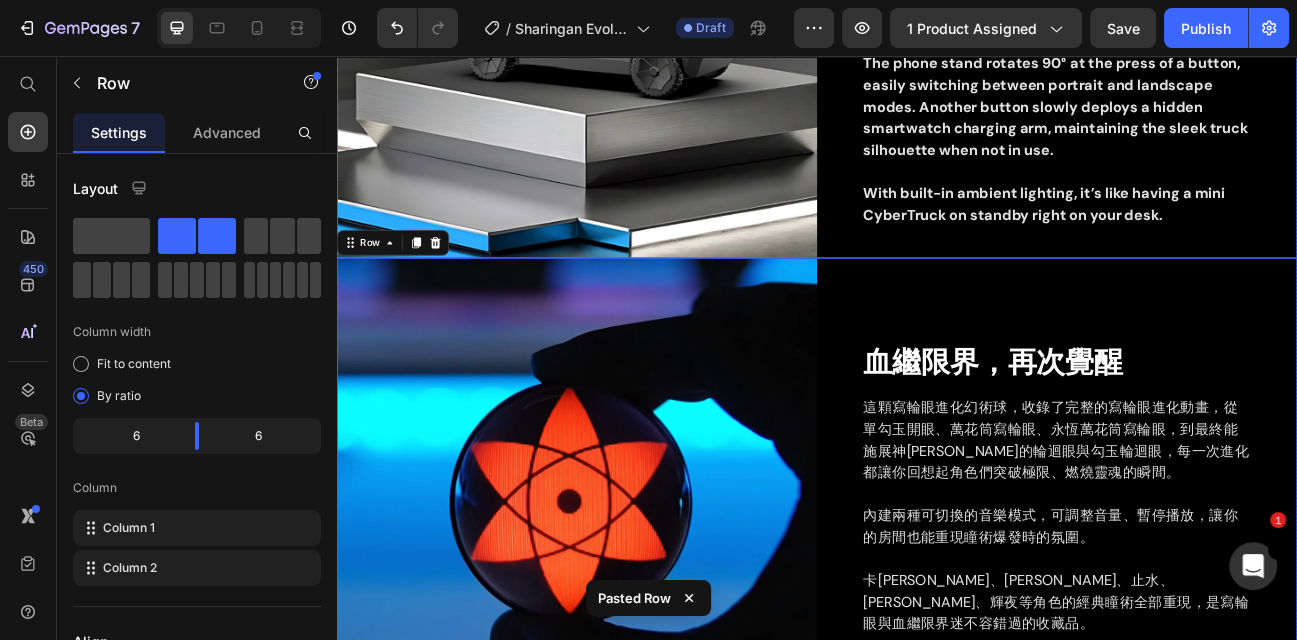 click on "[PERSON_NAME] It. Charge It. Heading Inspired by the Tesla CyberTruck, this charging dock delivers an ultra-realistic replica that you’ll love at first sight.  It wirelessly charges your phone (15W), earbuds (5W), and smartwatch (2.5W) simultaneously while adding a futuristic vibe to your workspace.  The phone stand rotates 90° at the press of a button, easily switching between portrait and landscape modes. Another button slowly deploys a hidden smartwatch charging arm, maintaining the sleek truck silhouette when not in use.  With built-in ambient lighting, it’s like having a mini CyberTruck on standby right on your desk. Text block Row" at bounding box center [1237, 9] 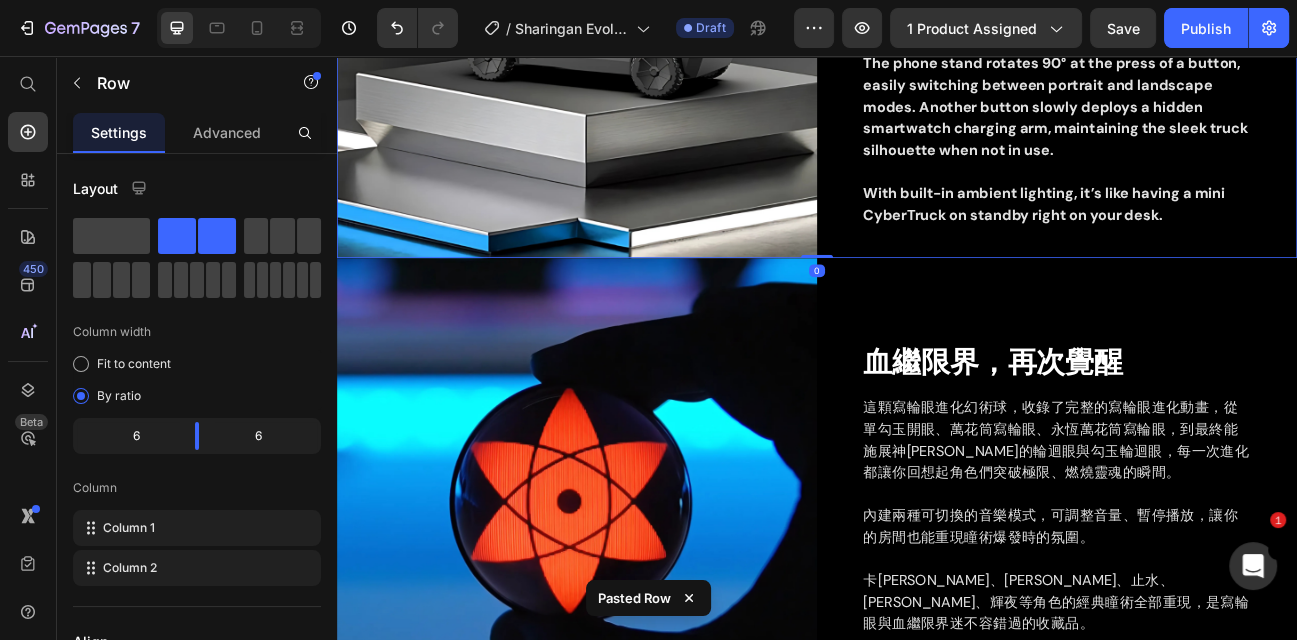 click 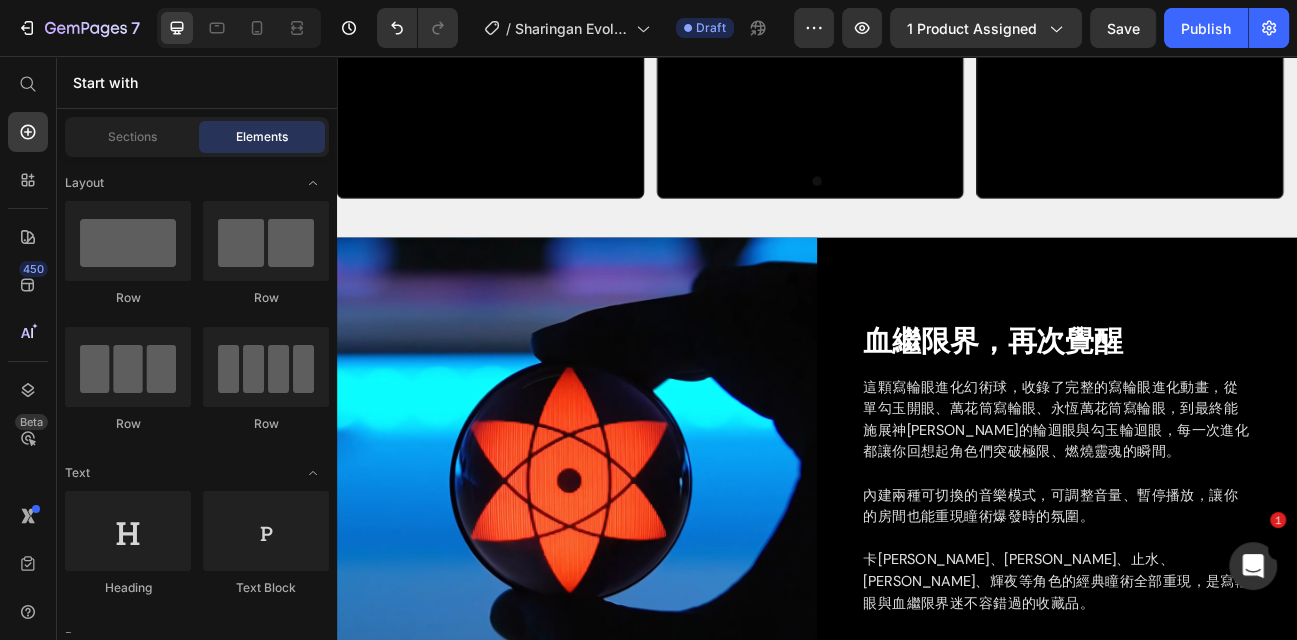 scroll, scrollTop: 1176, scrollLeft: 0, axis: vertical 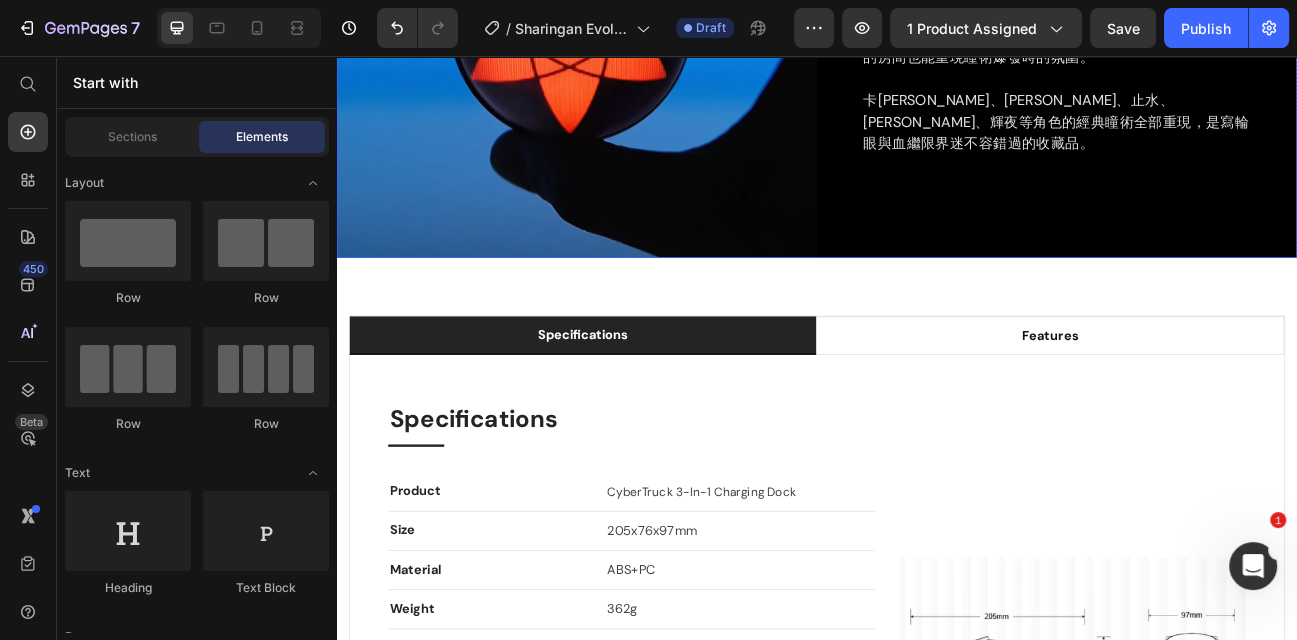 click on "血繼限界，再次覺醒 Heading 這顆寫輪眼進化幻術球，收錄了完整的寫輪眼進化動畫，從單勾玉開眼、萬花筒寫輪眼、永恆萬花筒寫輪眼，到最終能施展神[PERSON_NAME]的輪迴眼與勾玉輪迴眼，每一次進化都讓你回想起角色們突破極限、燃燒靈魂的瞬間。 內建兩種可切換的音樂模式，可調整音量、暫停播放，讓你的房間也能重現瞳術爆發時的氛圍。 卡[PERSON_NAME]、[PERSON_NAME]、止水、[PERSON_NAME]、輝夜等角色的經典瞳術全部重現，是寫輪眼與血繼限界迷不容錯過的收藏品。 Text block Row" at bounding box center (1237, 9) 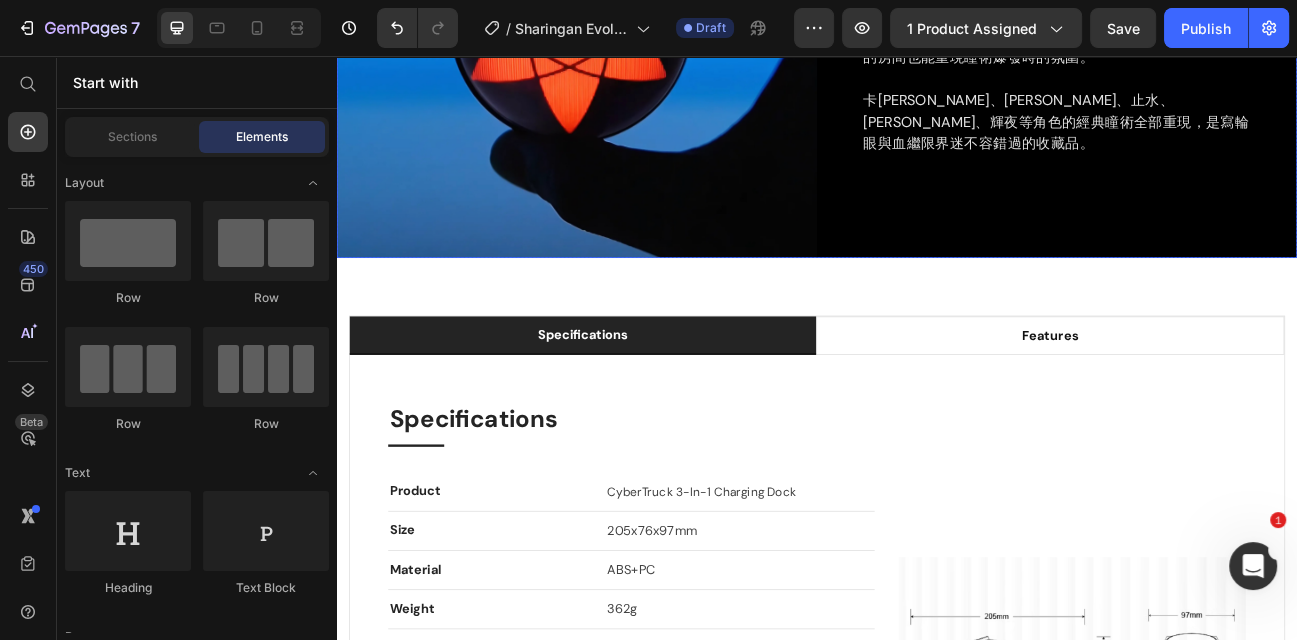 click on "血繼限界，再次覺醒 Heading 這顆寫輪眼進化幻術球，收錄了完整的寫輪眼進化動畫，從單勾玉開眼、萬花筒寫輪眼、永恆萬花筒寫輪眼，到最終能施展神[PERSON_NAME]的輪迴眼與勾玉輪迴眼，每一次進化都讓你回想起角色們突破極限、燃燒靈魂的瞬間。 內建兩種可切換的音樂模式，可調整音量、暫停播放，讓你的房間也能重現瞳術爆發時的氛圍。 卡[PERSON_NAME]、[PERSON_NAME]、止水、[PERSON_NAME]、輝夜等角色的經典瞳術全部重現，是寫輪眼與血繼限界迷不容錯過的收藏品。 Text block Row" at bounding box center (1237, 9) 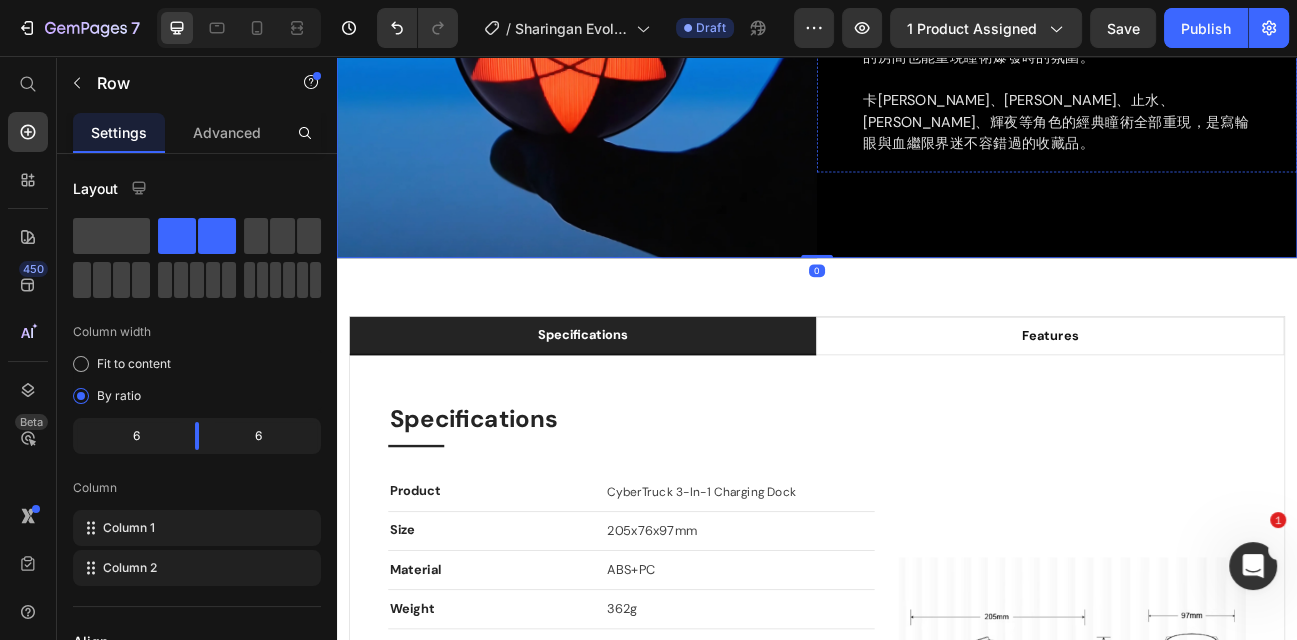 click on "血繼限界，再次覺醒" at bounding box center [1237, -161] 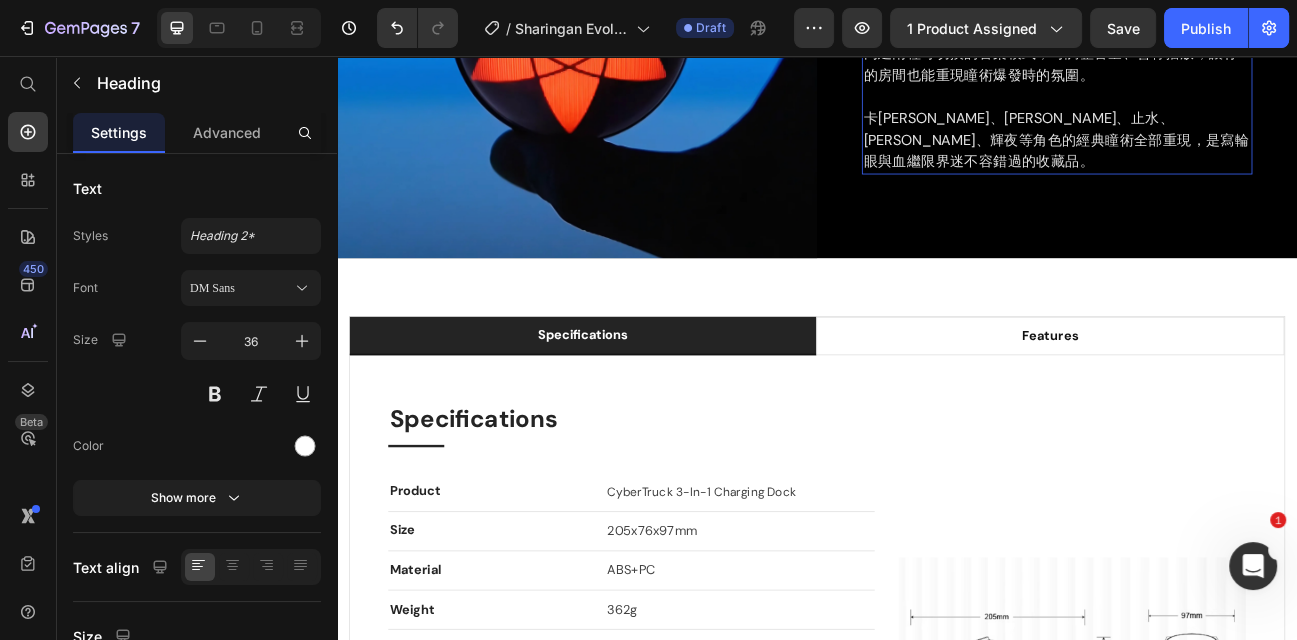 click on "這顆寫輪眼進化幻術球，收錄了完整的寫輪眼進化動畫，從單勾玉開眼、萬花筒寫輪眼、永恆萬花筒寫輪眼，到最終能施展神[PERSON_NAME]的輪迴眼與勾玉輪迴眼，每一次進化都讓你回想起角色們突破極限、燃燒靈魂的瞬間。 內建兩種可切換的音樂模式，可調整音量、暫停播放，讓你的房間也能重現瞳術爆發時的氛圍。 卡[PERSON_NAME]、[PERSON_NAME]、止水、[PERSON_NAME]、輝夜等角色的經典瞳術全部重現，是寫輪眼與血繼限界迷不容錯過的收藏品。" at bounding box center (1237, 53) 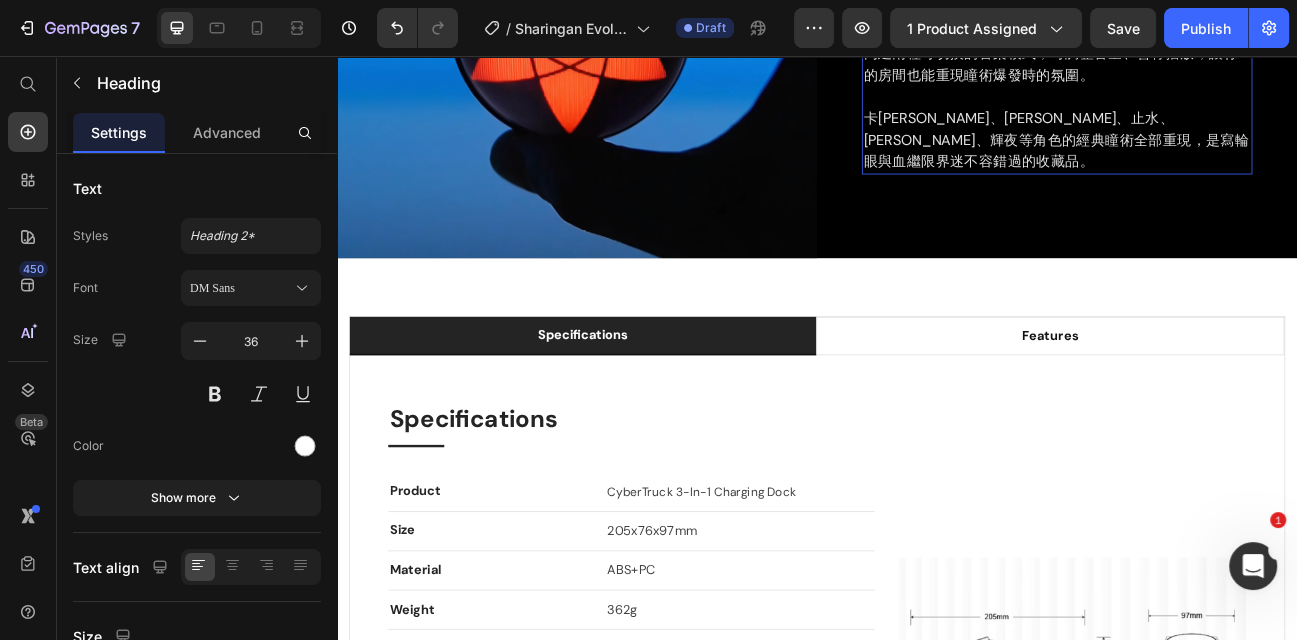 click on "這顆寫輪眼進化幻術球，收錄了完整的寫輪眼進化動畫，從單勾玉開眼、萬花筒寫輪眼、永恆萬花筒寫輪眼，到最終能施展神[PERSON_NAME]的輪迴眼與勾玉輪迴眼，每一次進化都讓你回想起角色們突破極限、燃燒靈魂的瞬間。 內建兩種可切換的音樂模式，可調整音量、暫停播放，讓你的房間也能重現瞳術爆發時的氛圍。 卡[PERSON_NAME]、[PERSON_NAME]、止水、[PERSON_NAME]、輝夜等角色的經典瞳術全部重現，是寫輪眼與血繼限界迷不容錯過的收藏品。" at bounding box center (1237, 53) 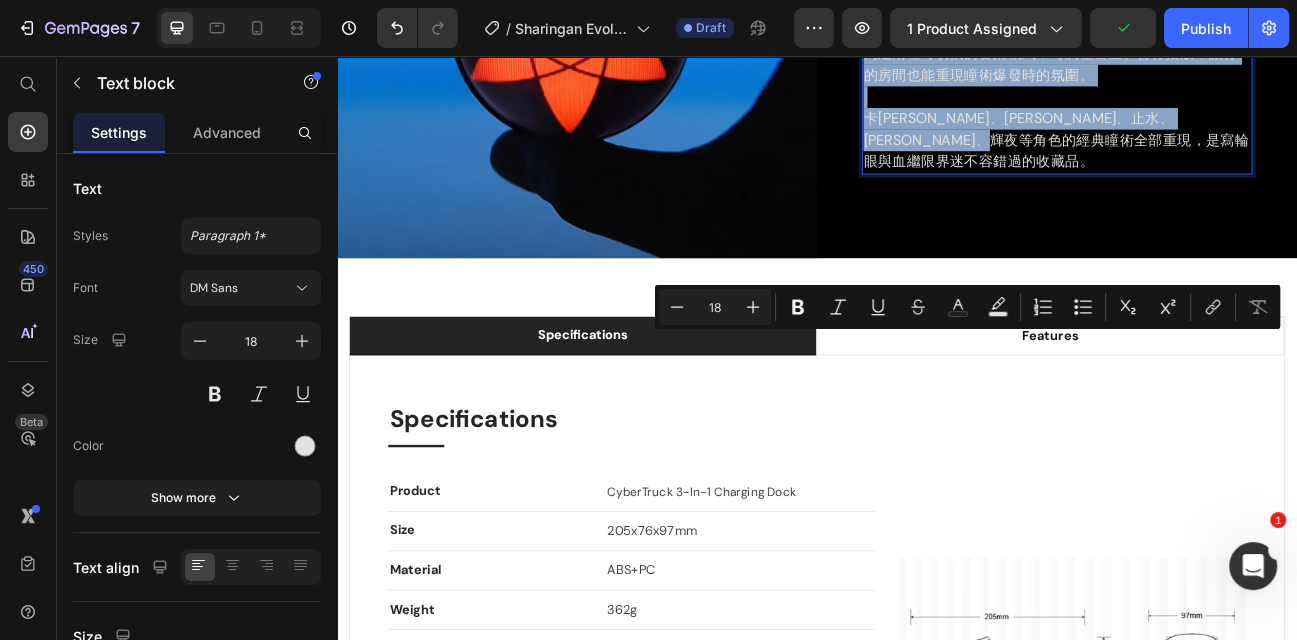 scroll, scrollTop: 63, scrollLeft: 0, axis: vertical 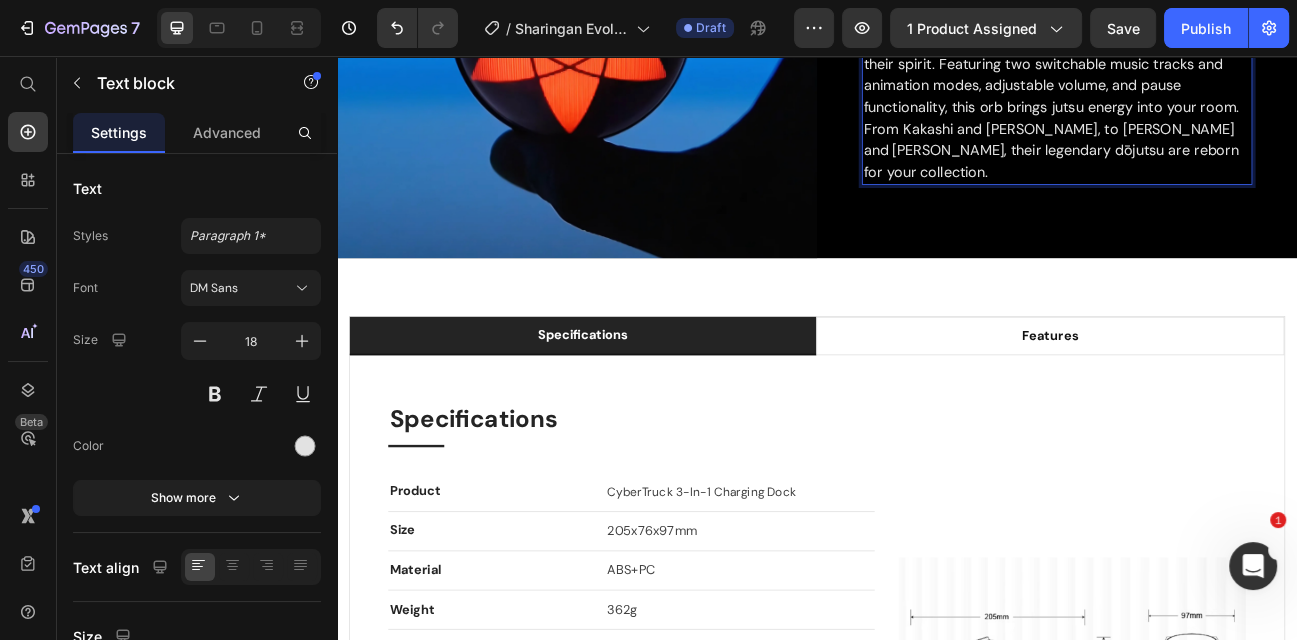 click on "This Dōjutsu Bloodline Orb showcases a complete “Bloodline Limit” evolution animation, progressing from the first tomoe, to the Mangekyō Sharingan, to the Eternal Mangekyō, and finally the Rinnegan capable of Shinra Tensei. Each transformation recalls the fiery moments when  [PERSON_NAME]  characters pushed their limits and ignited their spirit. Featuring two switchable music tracks and animation modes, adjustable volume, and pause functionality, this orb brings jutsu energy into your room. From Kakashi and [PERSON_NAME], to [PERSON_NAME] and [PERSON_NAME], their legendary dōjutsu are reborn for your collection." at bounding box center [1237, 53] 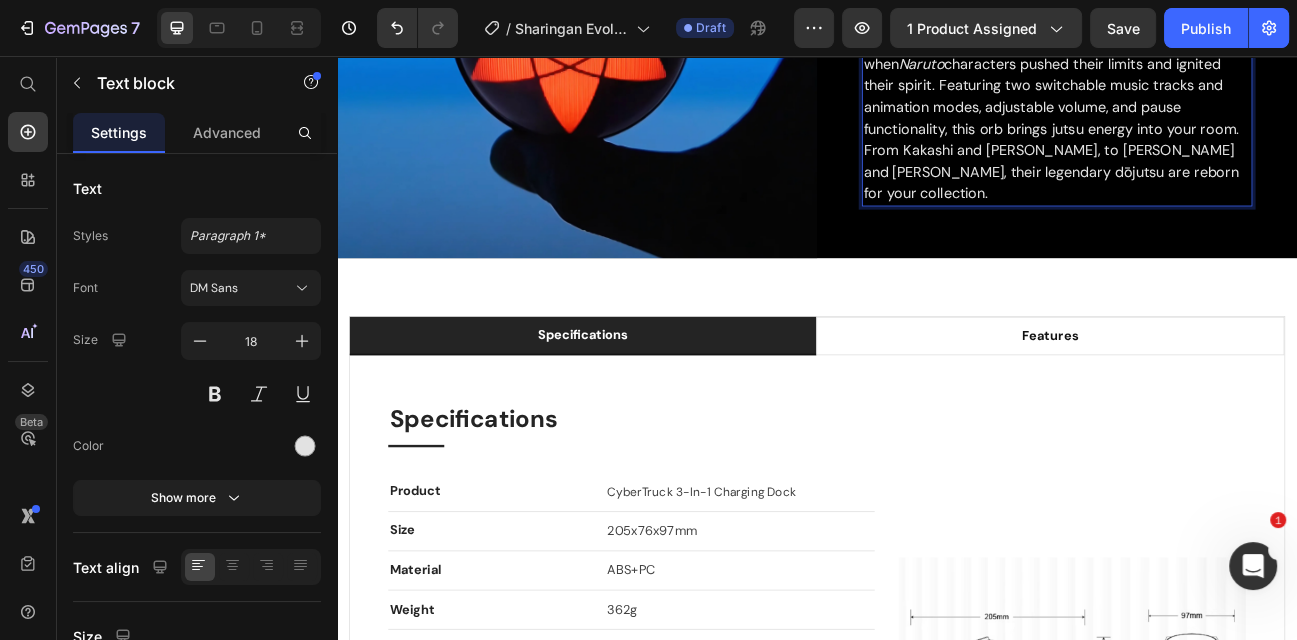 click on "This Dōjutsu Bloodline Orb showcases a complete “Bloodline Limit” evolution animation, progressing from the first tomoe, to the Mangekyō Sharingan, to the Eternal Mangekyō, and finally the Rinnegan capable of Shinra Tensei.  Each transformation recalls the fiery moments when  [PERSON_NAME]  characters pushed their limits and ignited their spirit. Featuring two switchable music tracks and animation modes, adjustable volume, and pause functionality, this orb brings jutsu energy into your room. From Kakashi and [PERSON_NAME], to [PERSON_NAME] and [PERSON_NAME], their legendary dōjutsu are reborn for your collection." at bounding box center (1237, 53) 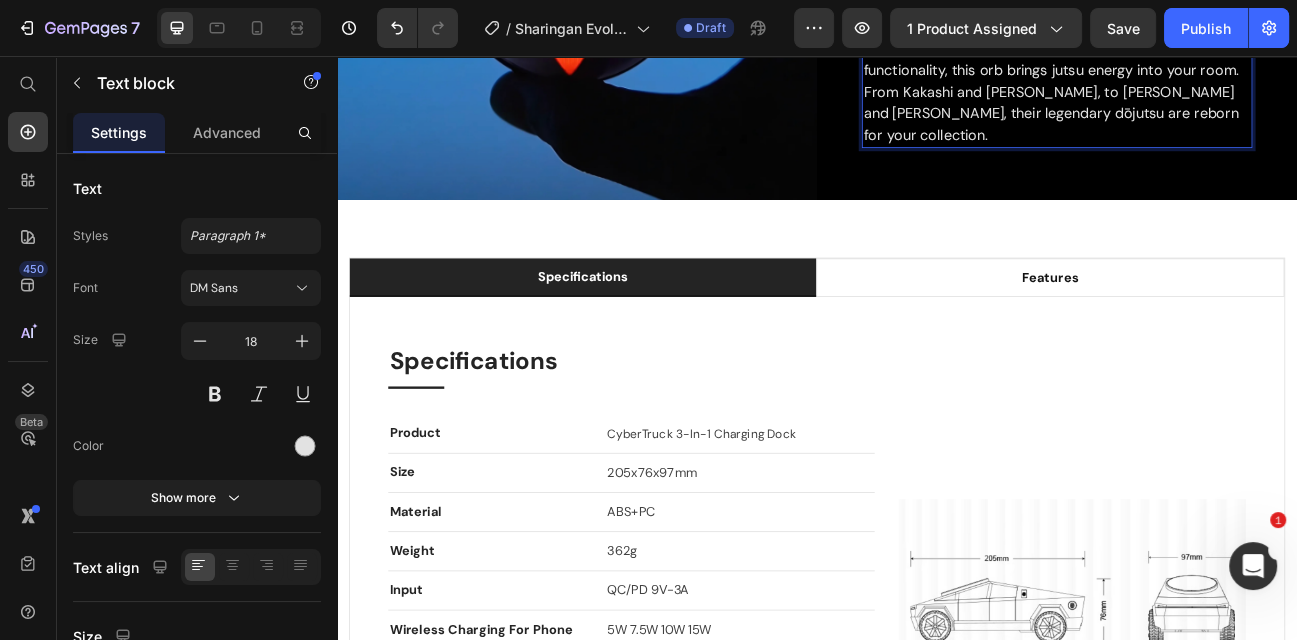 scroll, scrollTop: 1618, scrollLeft: 0, axis: vertical 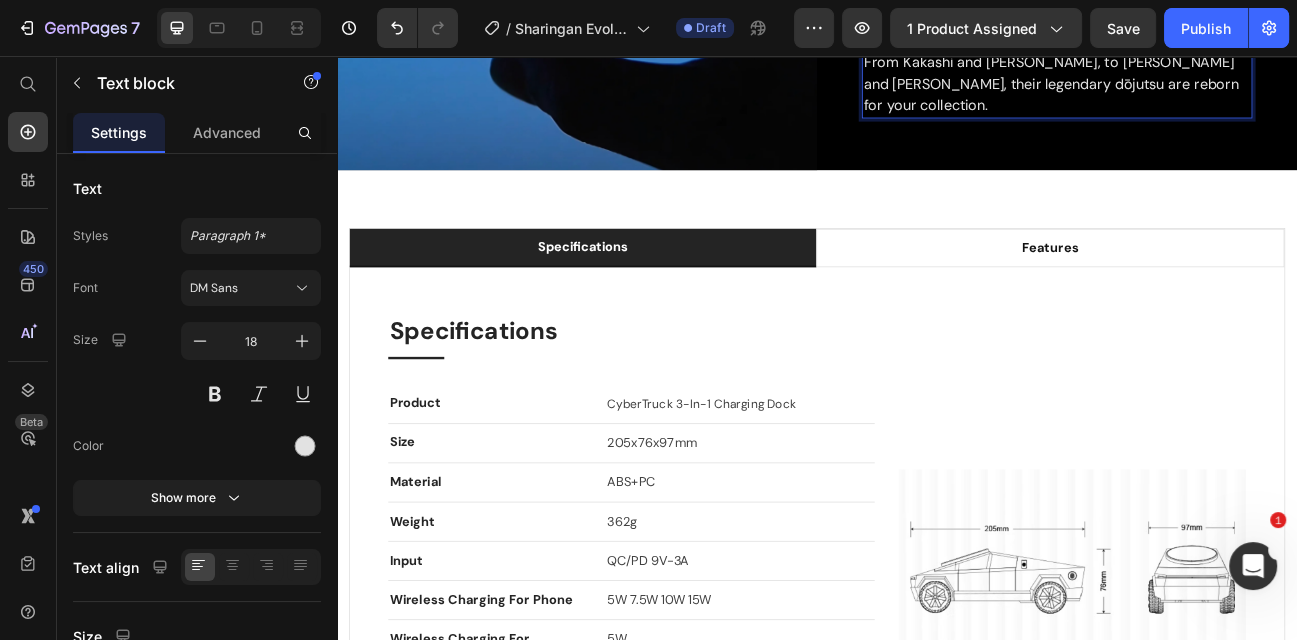 click on "This Dōjutsu Bloodline Orb showcases a complete “Bloodline Limit” evolution animation, progressing from the first tomoe, to the Mangekyō Sharingan, to the Eternal Mangekyō, and finally the Rinnegan capable of Shinra Tensei.  Each transformation recalls the fiery moments when  [PERSON_NAME]  characters pushed their limits and ignited their spirit. Featuring two switchable music tracks and animation modes, adjustable volume, and pause functionality, this orb brings jutsu energy into your room. From Kakashi and [PERSON_NAME], to [PERSON_NAME] and [PERSON_NAME], their legendary dōjutsu are reborn for your collection." at bounding box center [1237, -57] 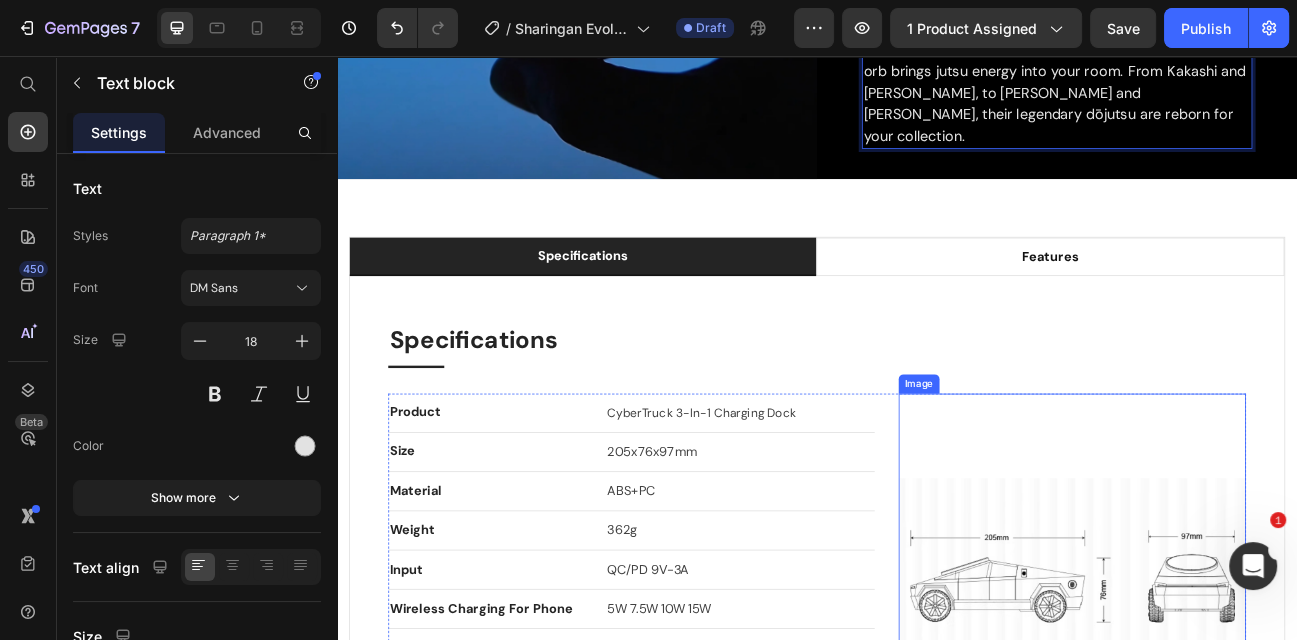 scroll, scrollTop: 2170, scrollLeft: 0, axis: vertical 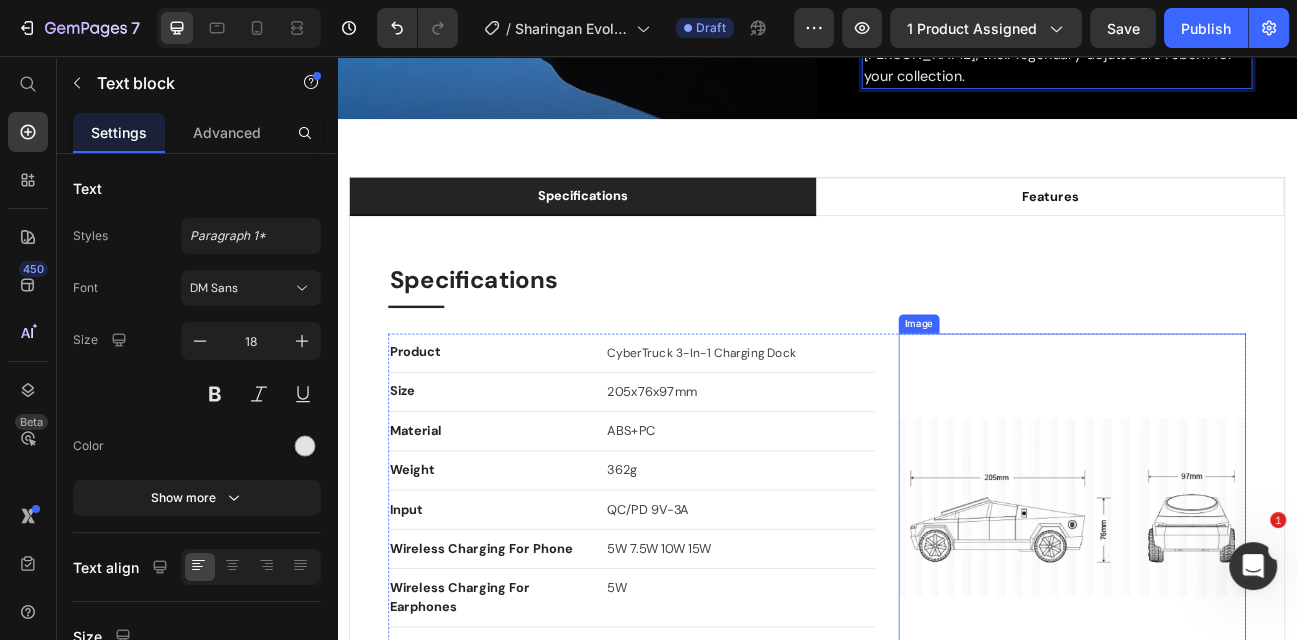 click at bounding box center [1256, 620] 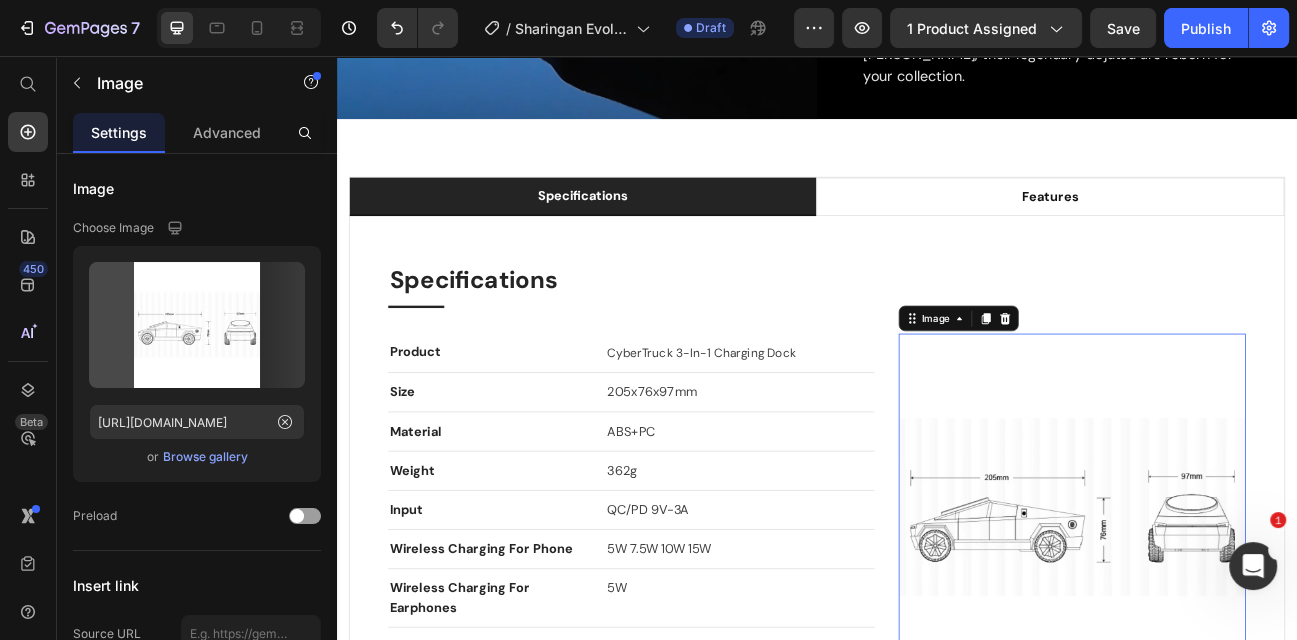 scroll, scrollTop: 0, scrollLeft: 0, axis: both 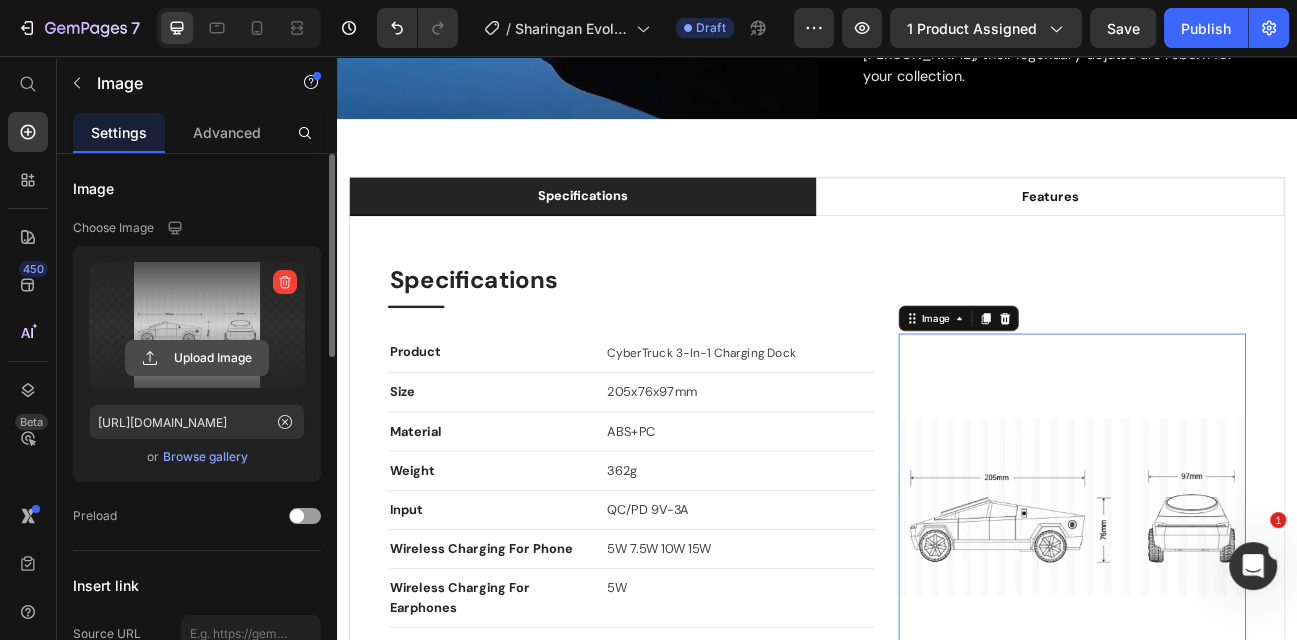click 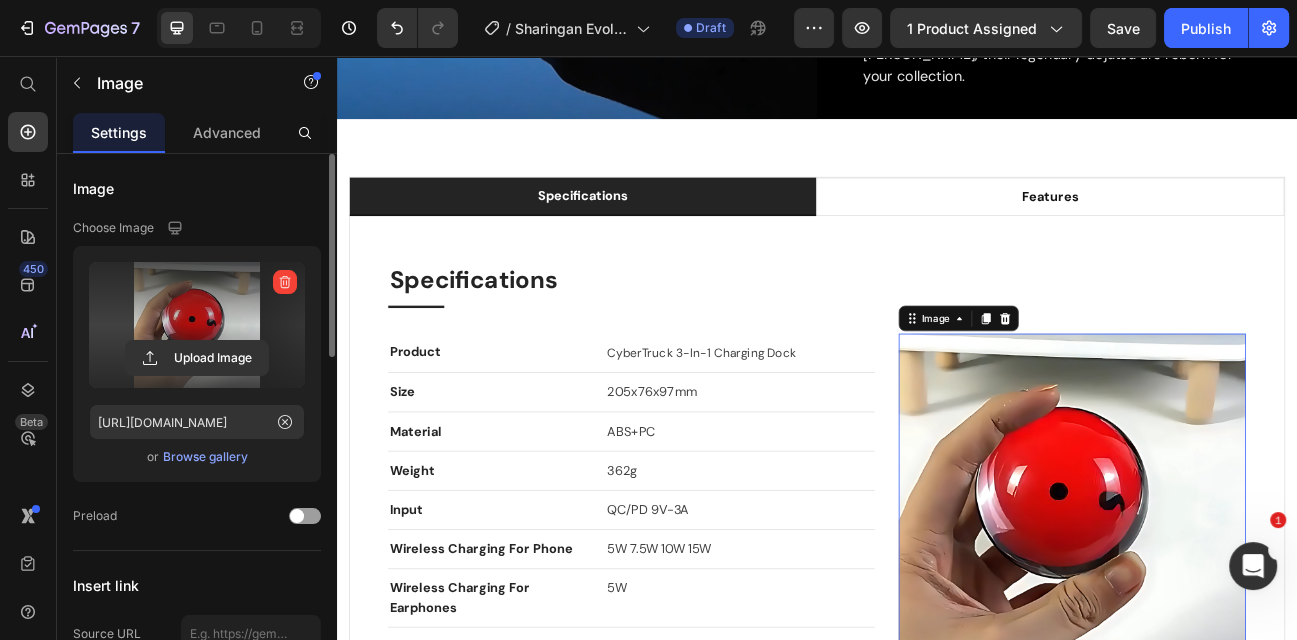type on "[URL][DOMAIN_NAME]" 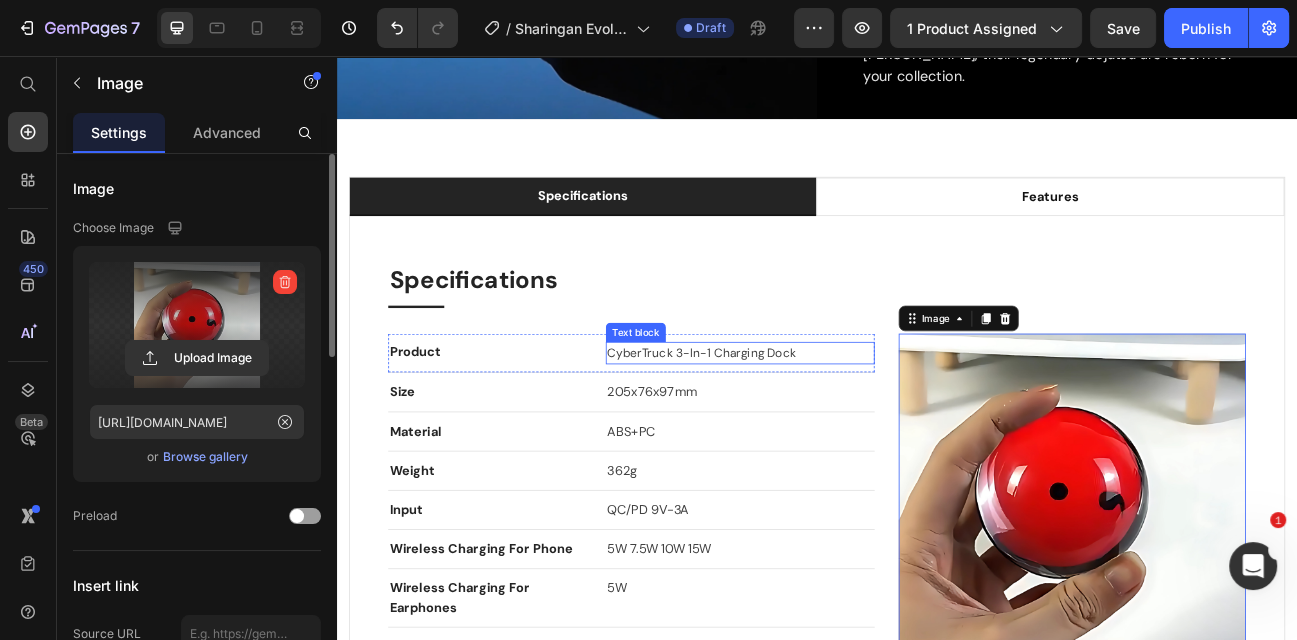 click on "CyberTruck 3-in-1 Charging Dock" at bounding box center [793, 427] 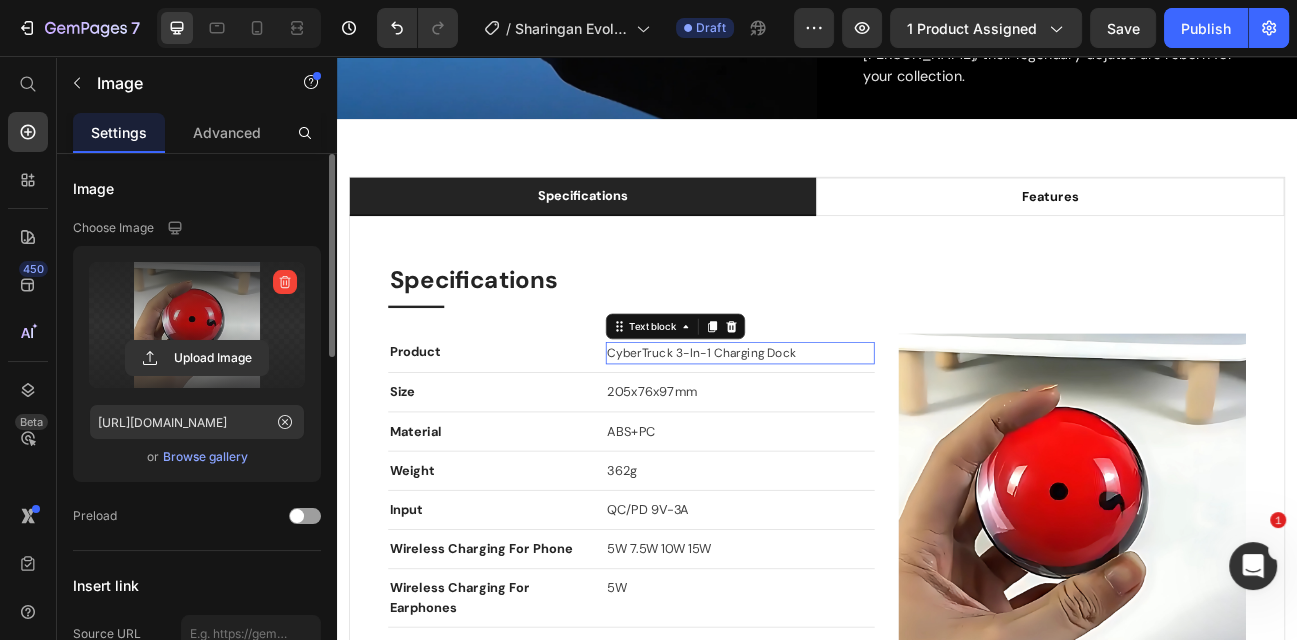 click on "CyberTruck 3-in-1 Charging Dock" at bounding box center [793, 427] 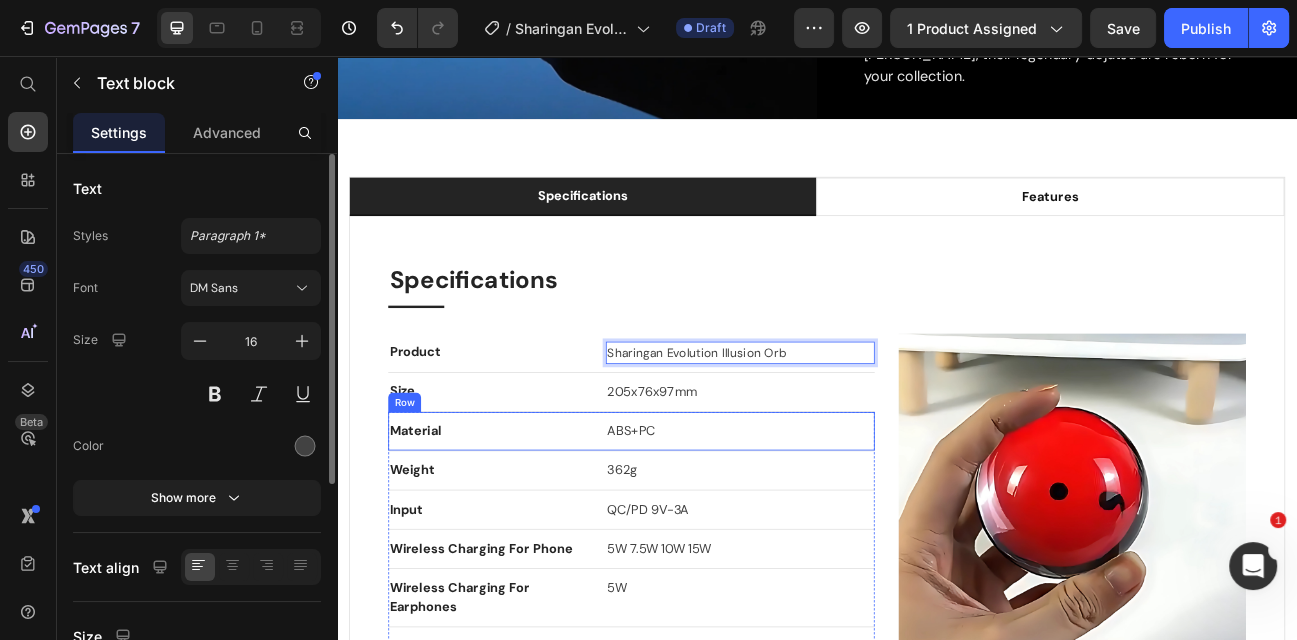 click on "Material Text block ABS+PC Text block Row" at bounding box center (705, 525) 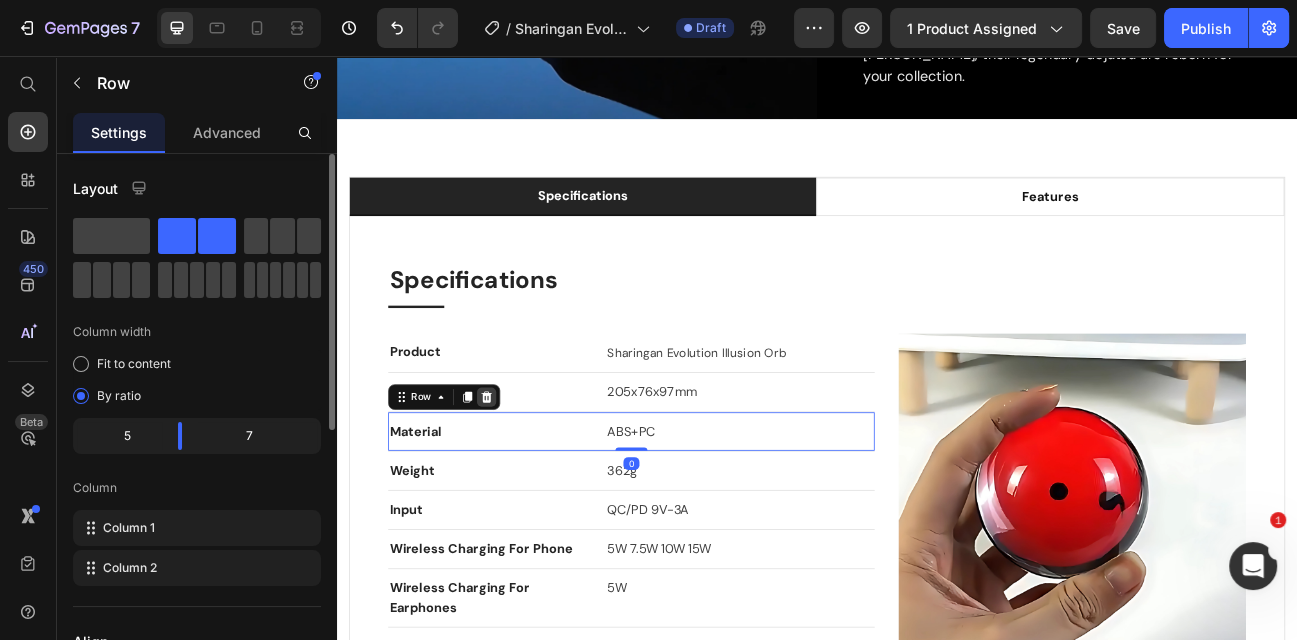 click at bounding box center [524, 482] 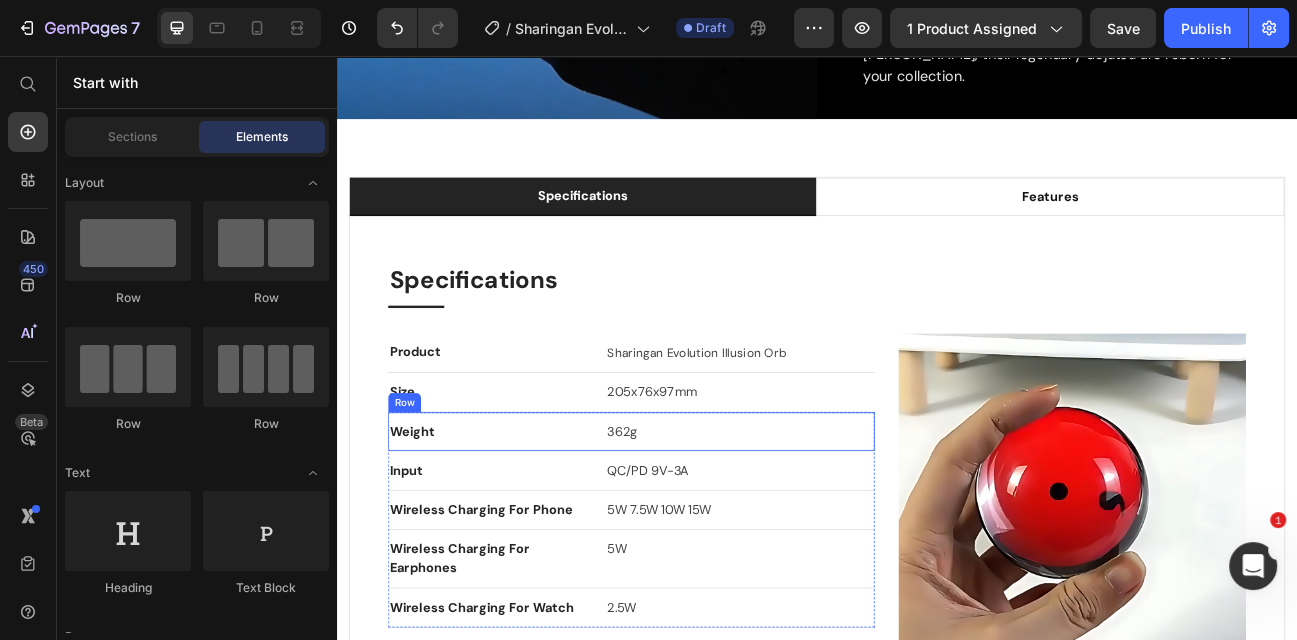 click on "Weight Text block 362g Text block Row" at bounding box center [705, 525] 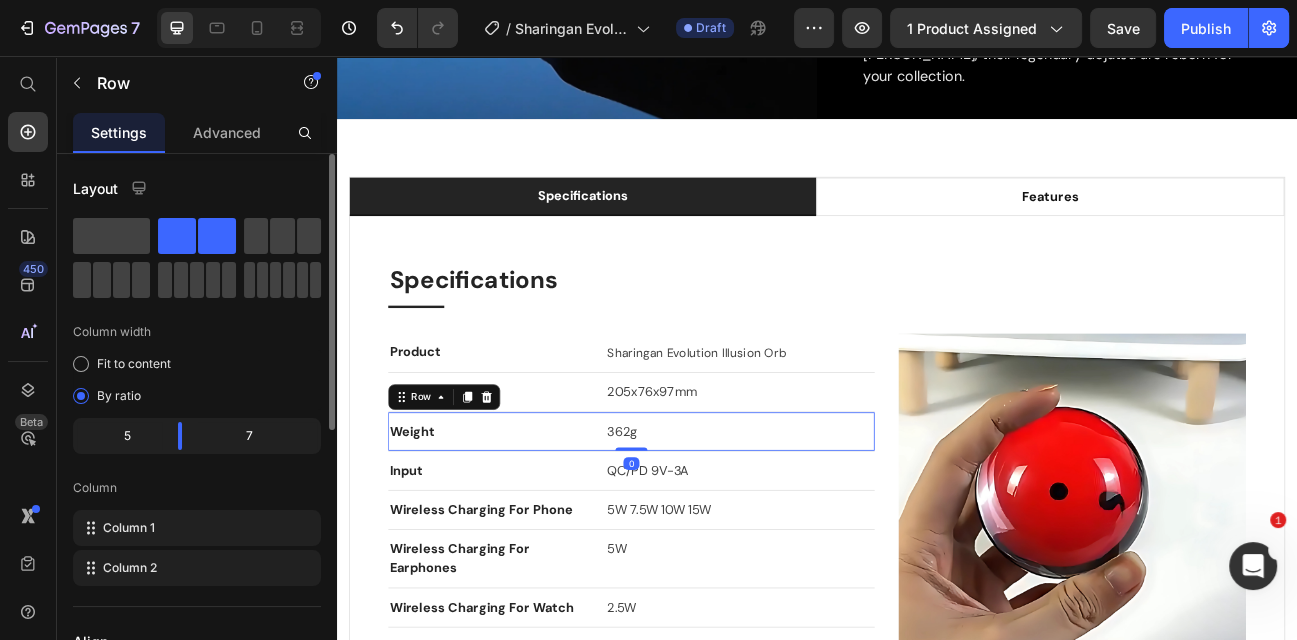 click at bounding box center (524, 482) 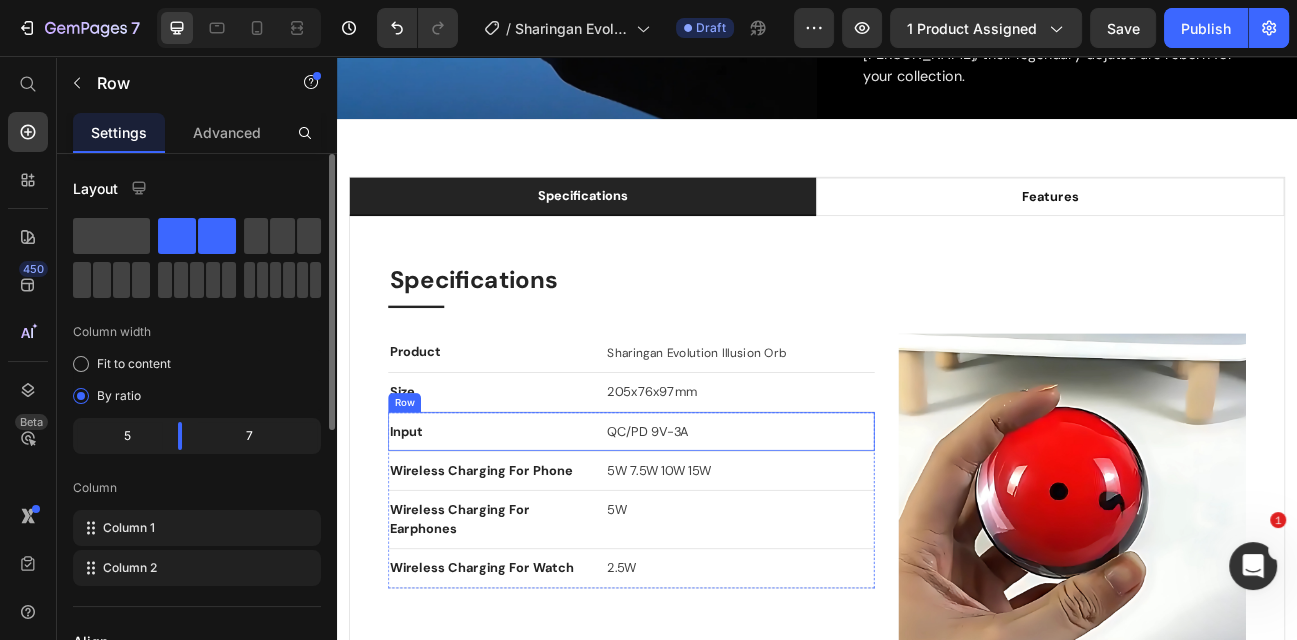 click on "Input Text block QC/PD 9V-3A Text block Row" at bounding box center (705, 525) 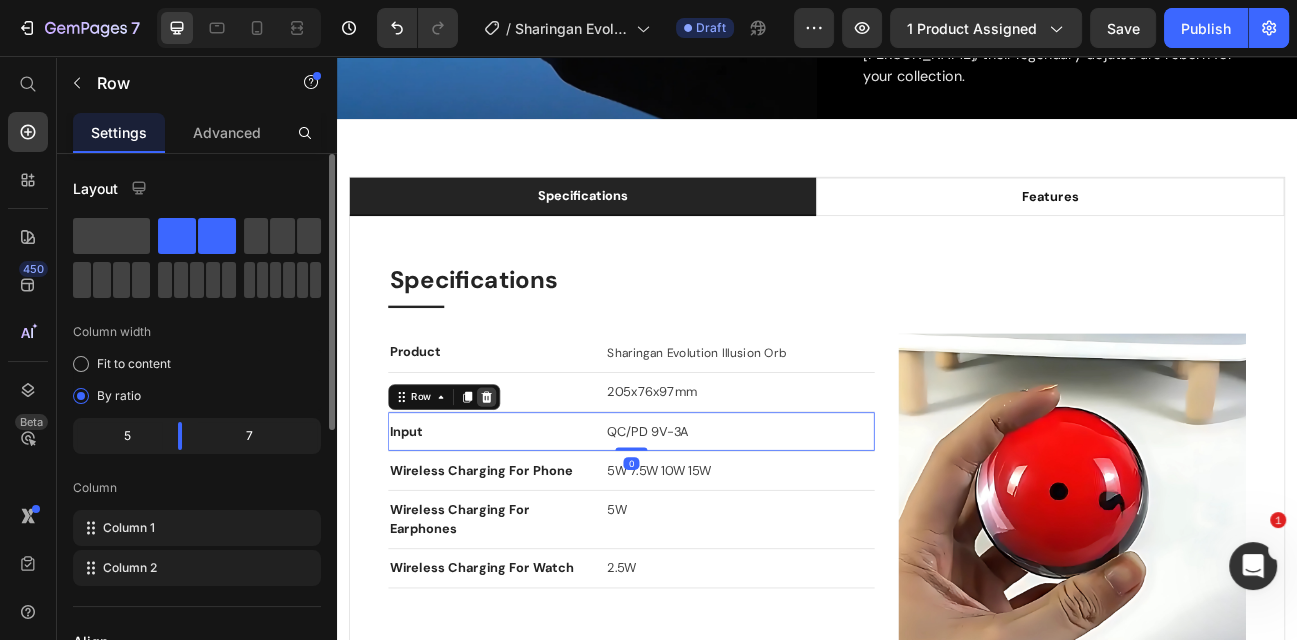 click 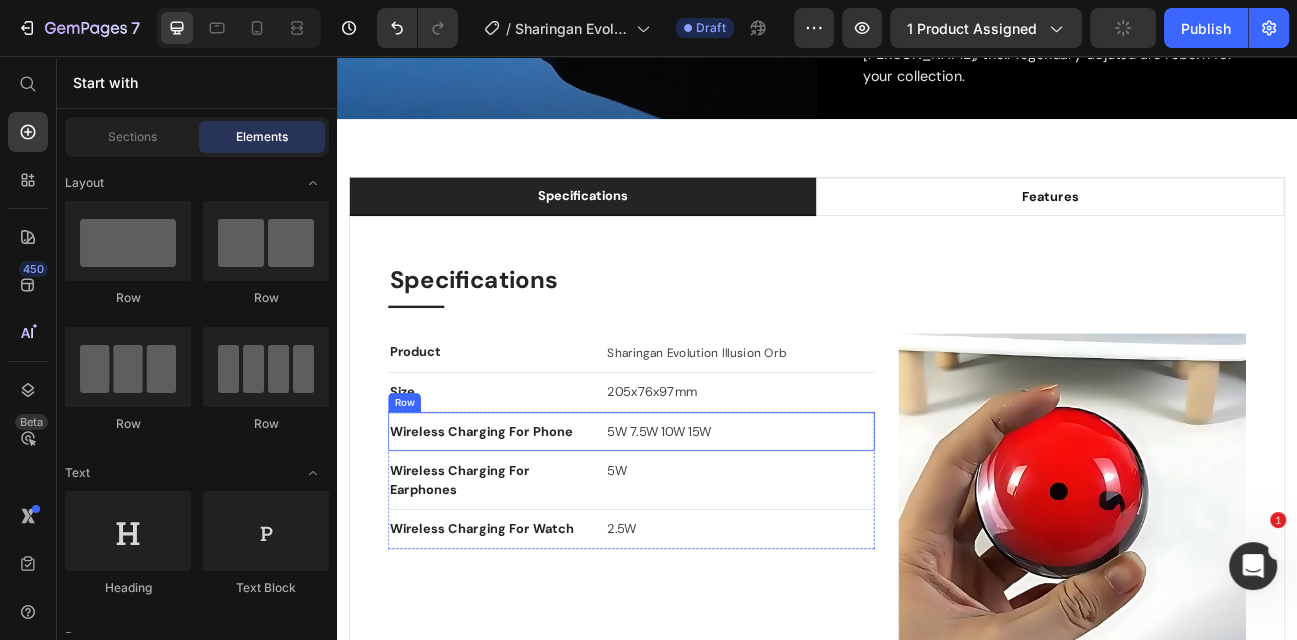click on "Wireless Charging for Phone Text block 5W 7.5W 10W 15W Text block Row" at bounding box center [705, 525] 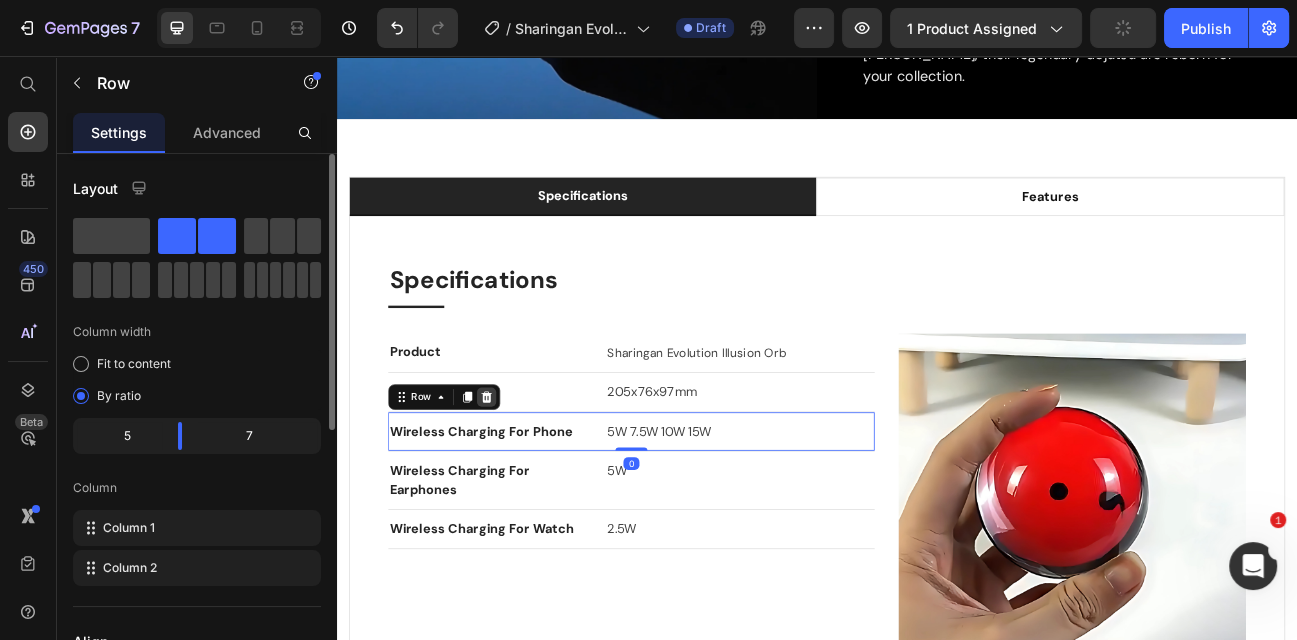 click 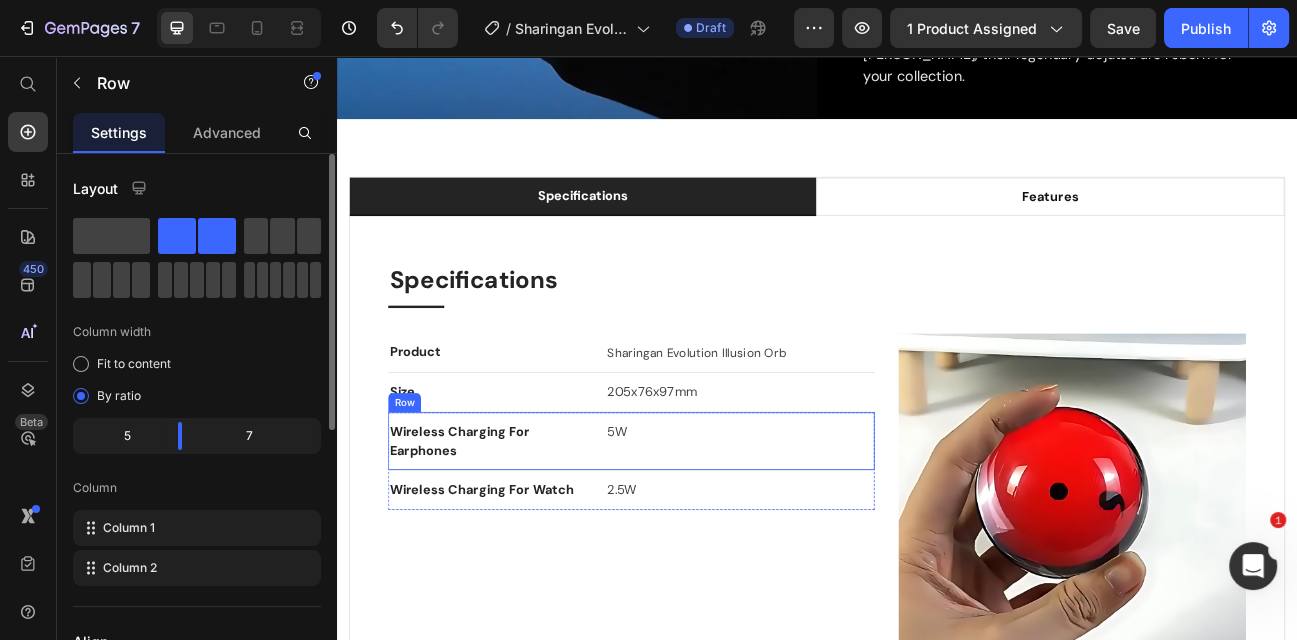 click on "Wireless Charging for Earphones Text block 5W Text block Row" at bounding box center (705, 537) 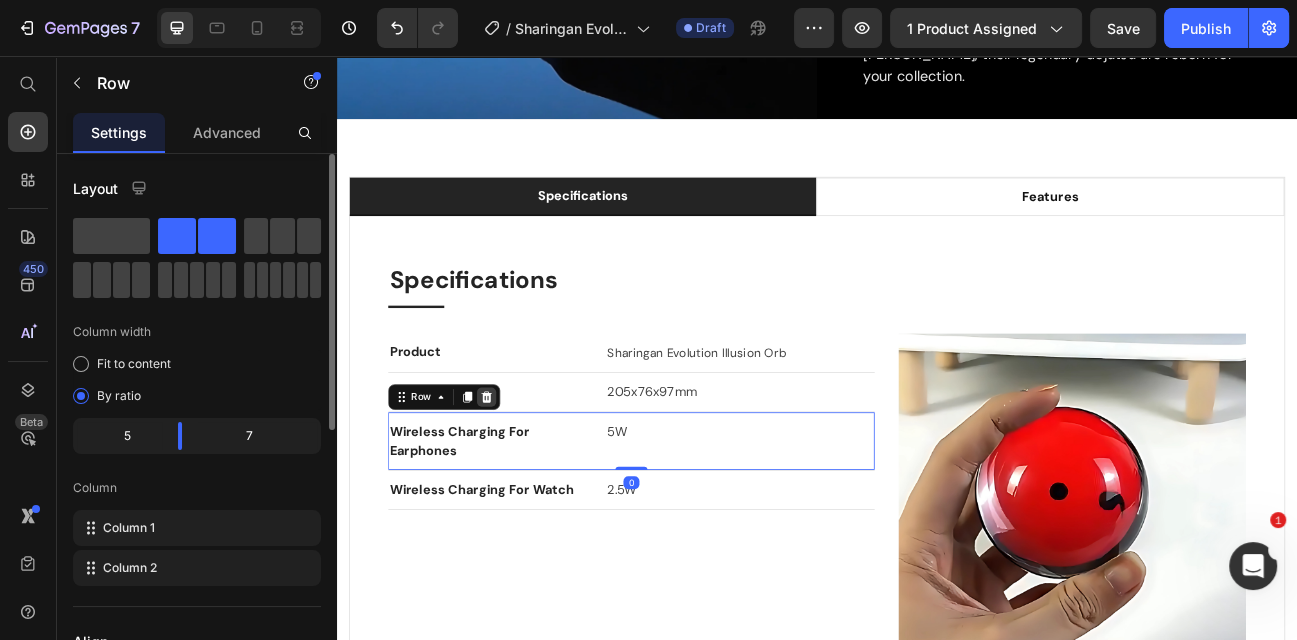 click 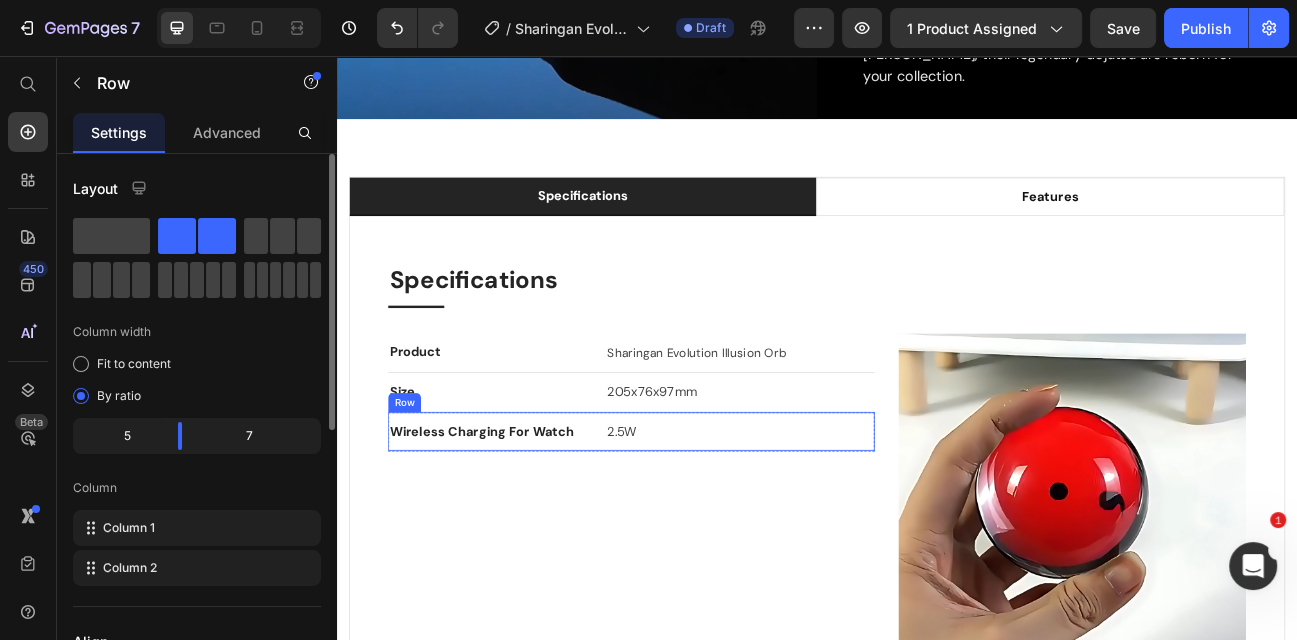 click on "Wireless Charging for Watch Text block 2.5W Text block Row" at bounding box center [705, 525] 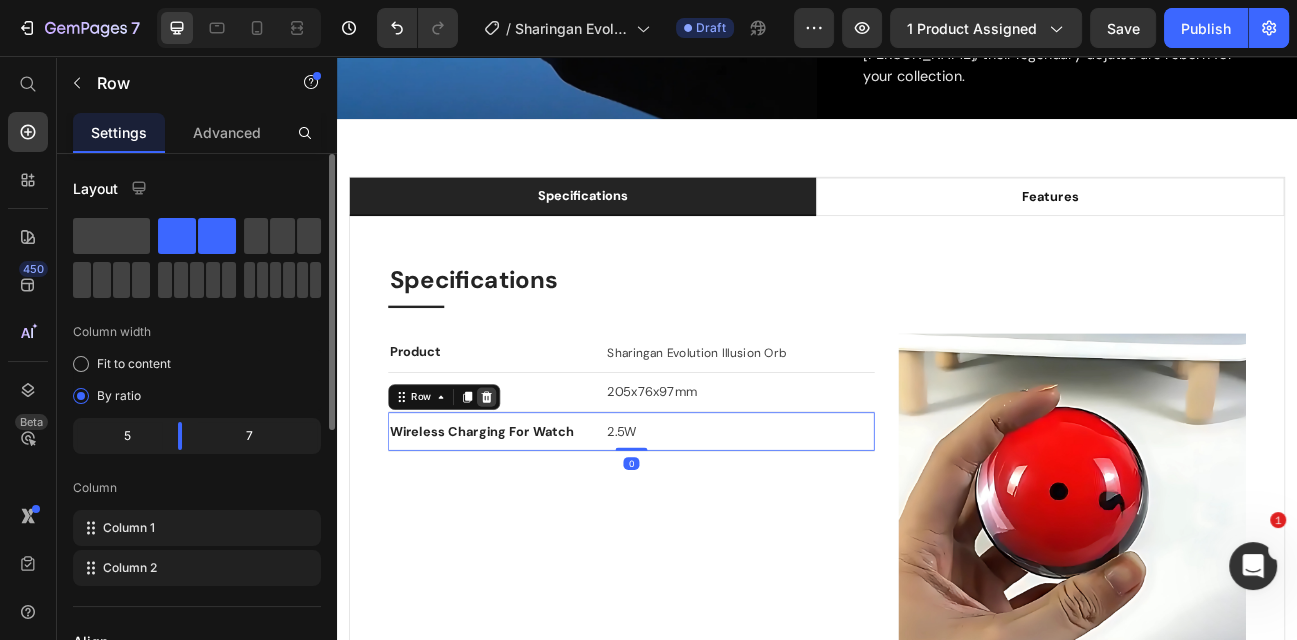 click 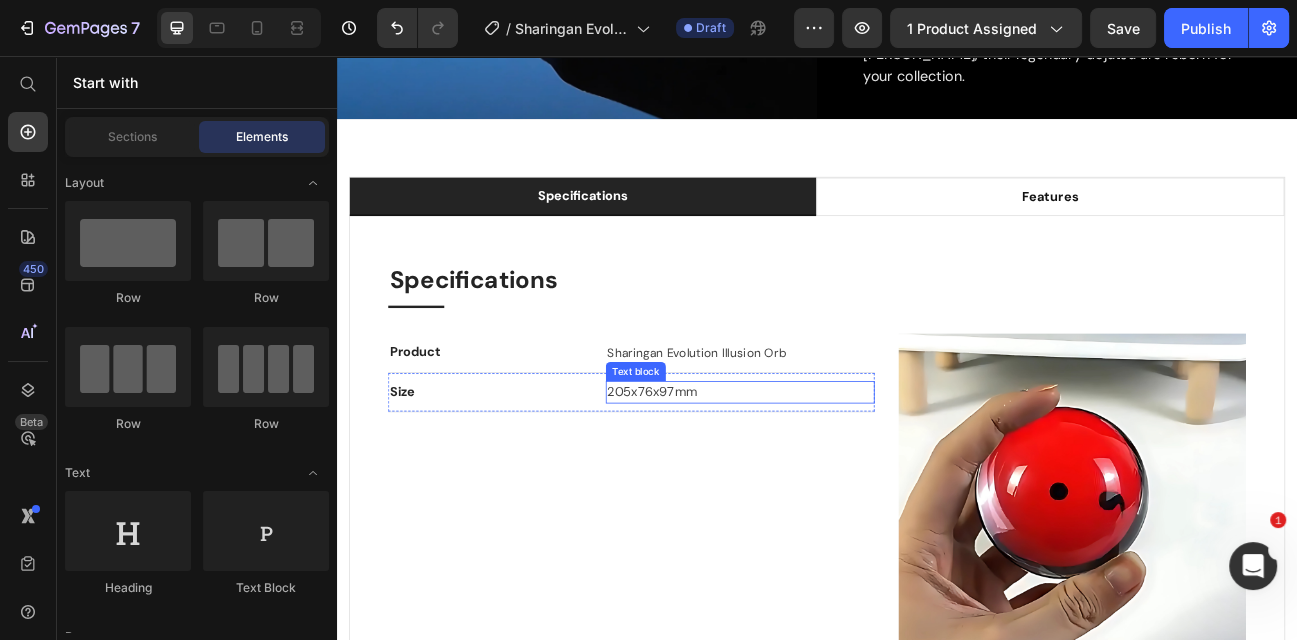 click on "205x76x97mm" at bounding box center [841, 476] 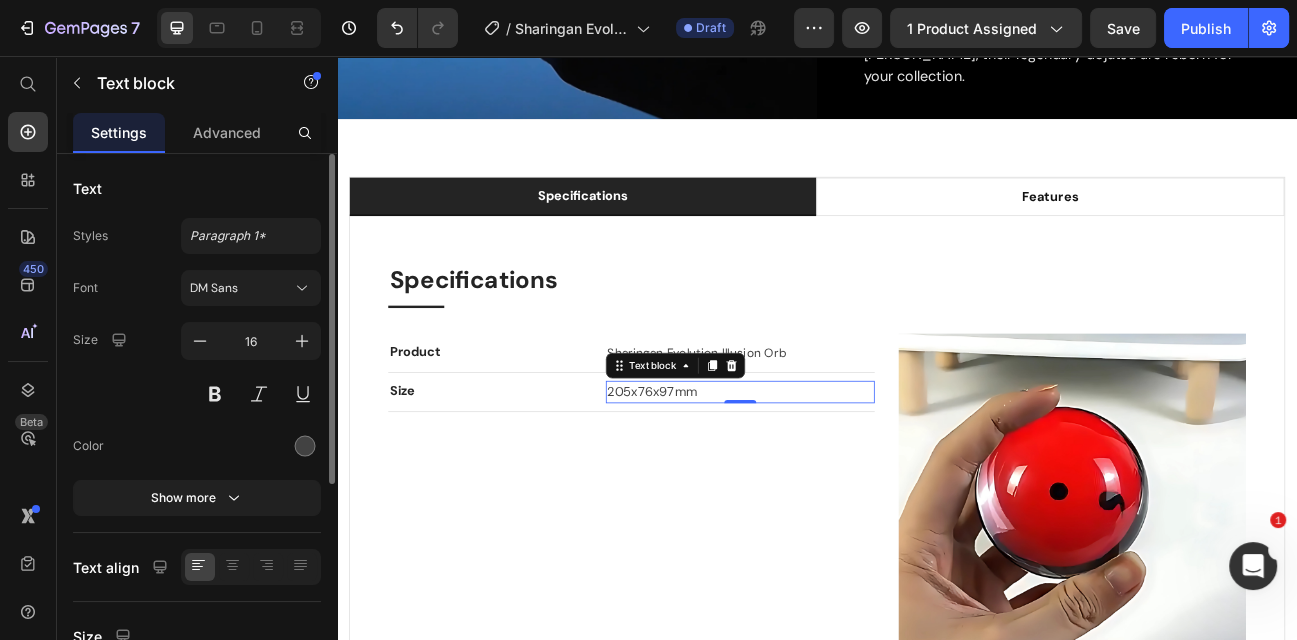 click on "205x76x97mm" at bounding box center [841, 476] 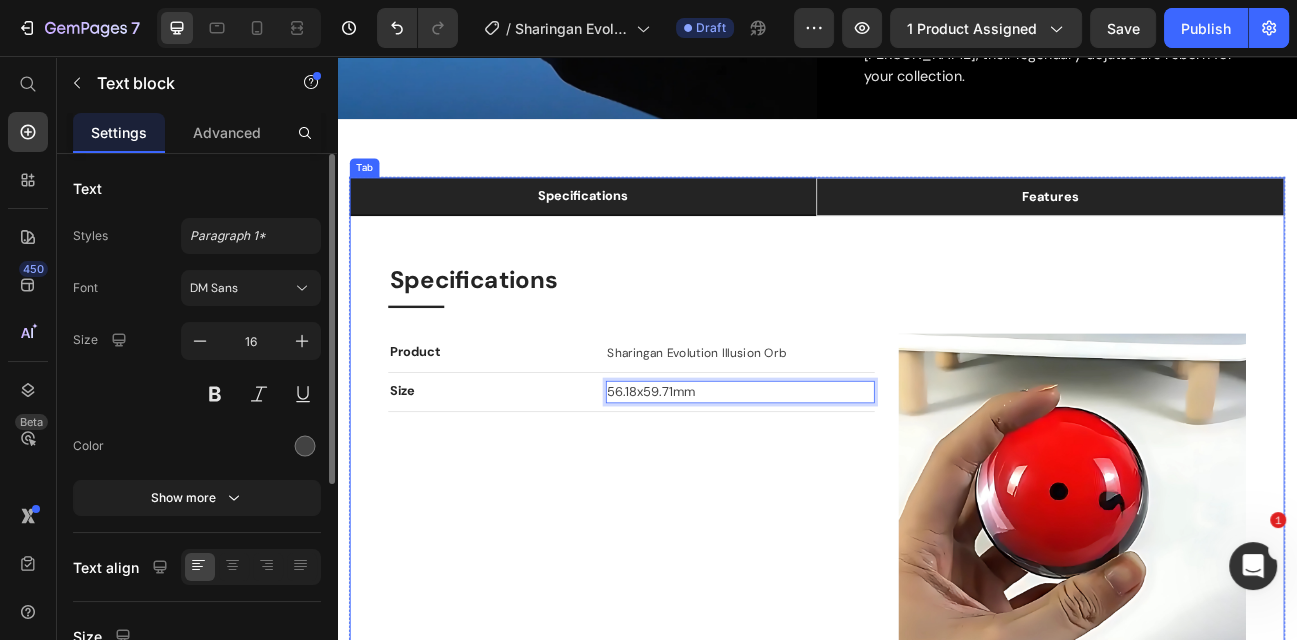 click on "features" at bounding box center (1228, 232) 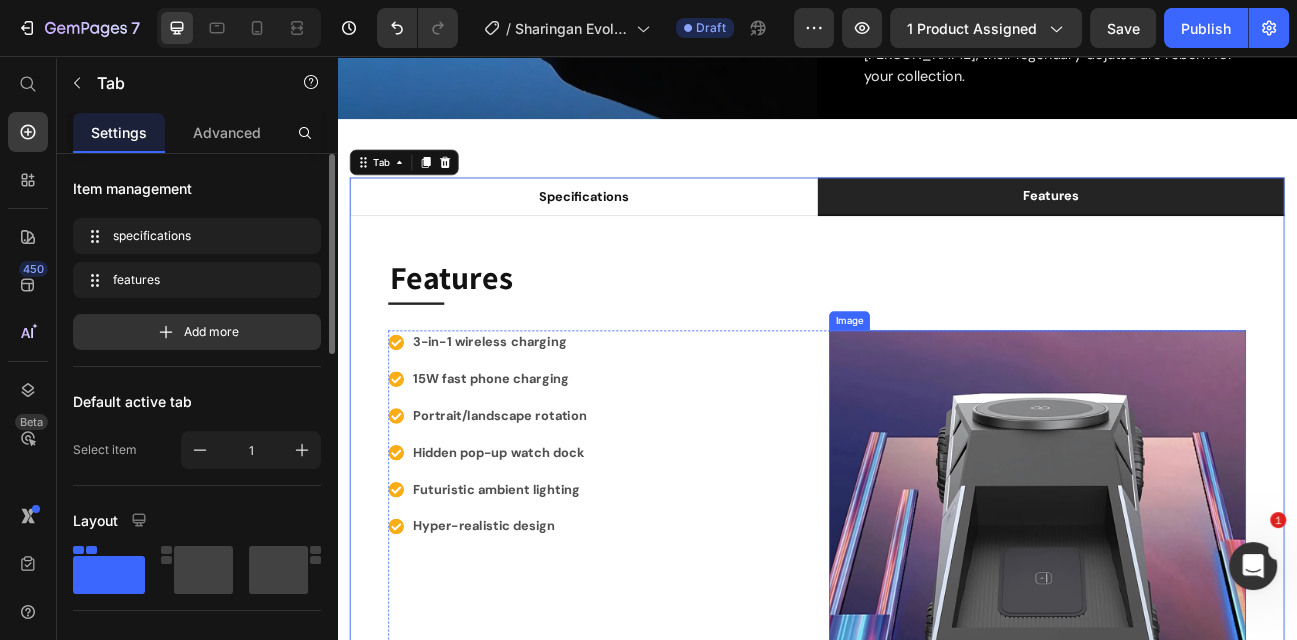 click at bounding box center (1212, 659) 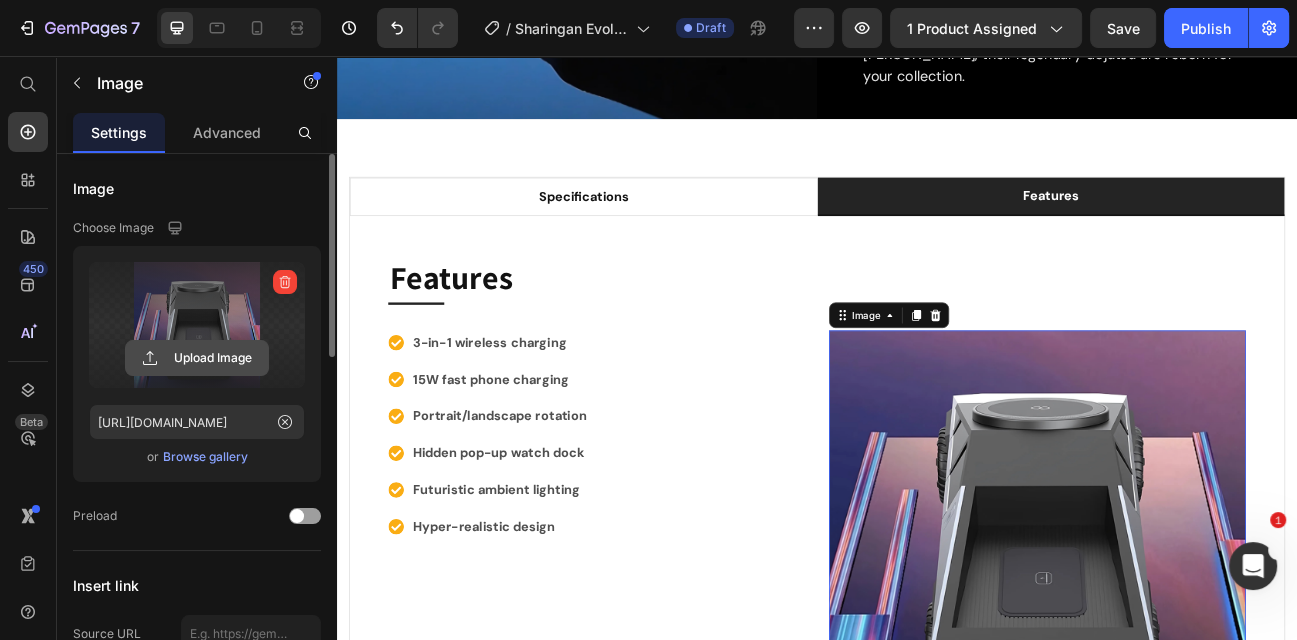click 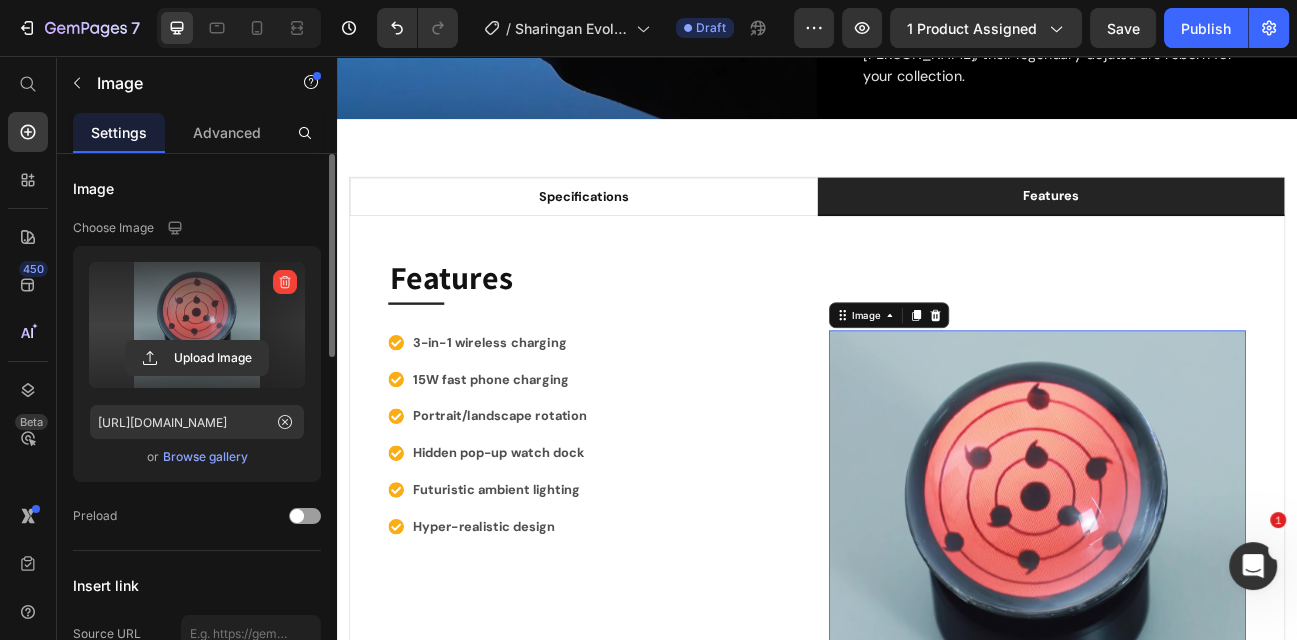 type on "[URL][DOMAIN_NAME]" 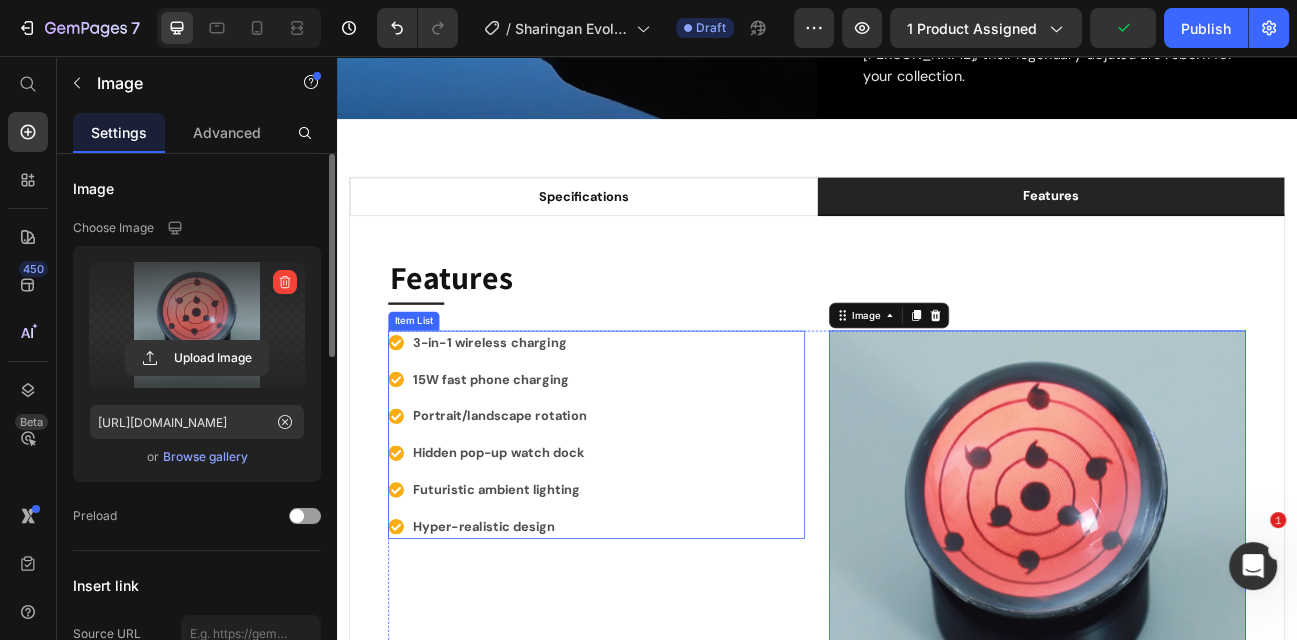 click on "3-in-1 wireless charging" at bounding box center [528, 413] 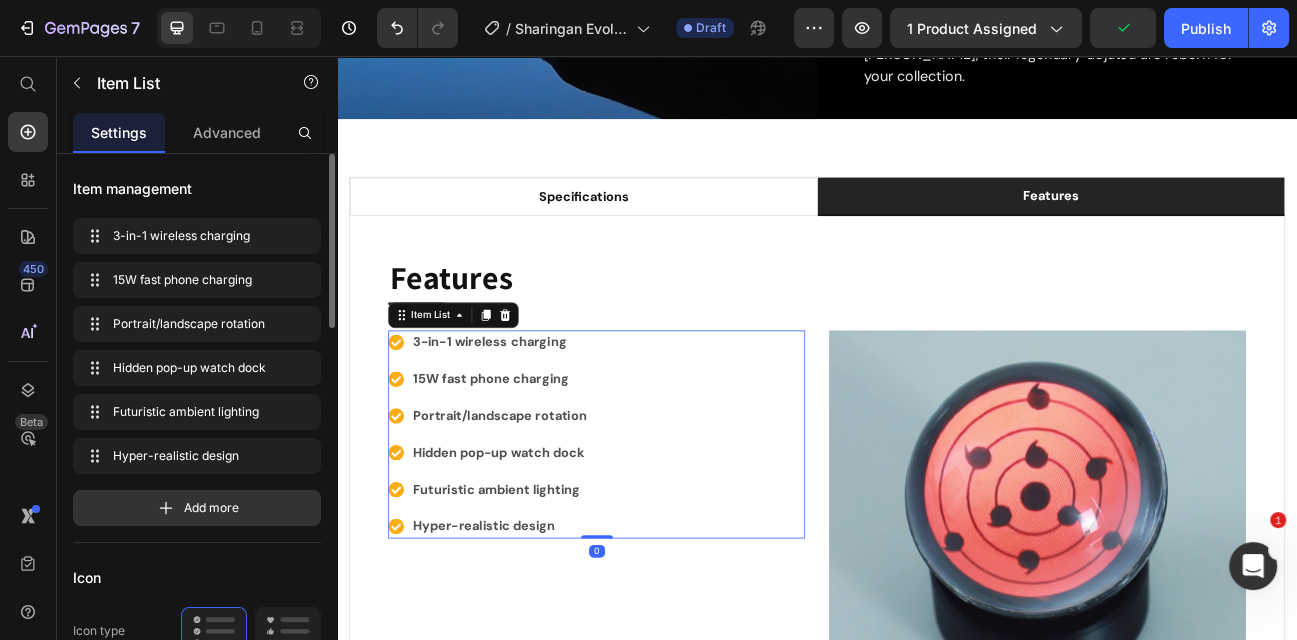 click on "3-in-1 wireless charging" at bounding box center (528, 413) 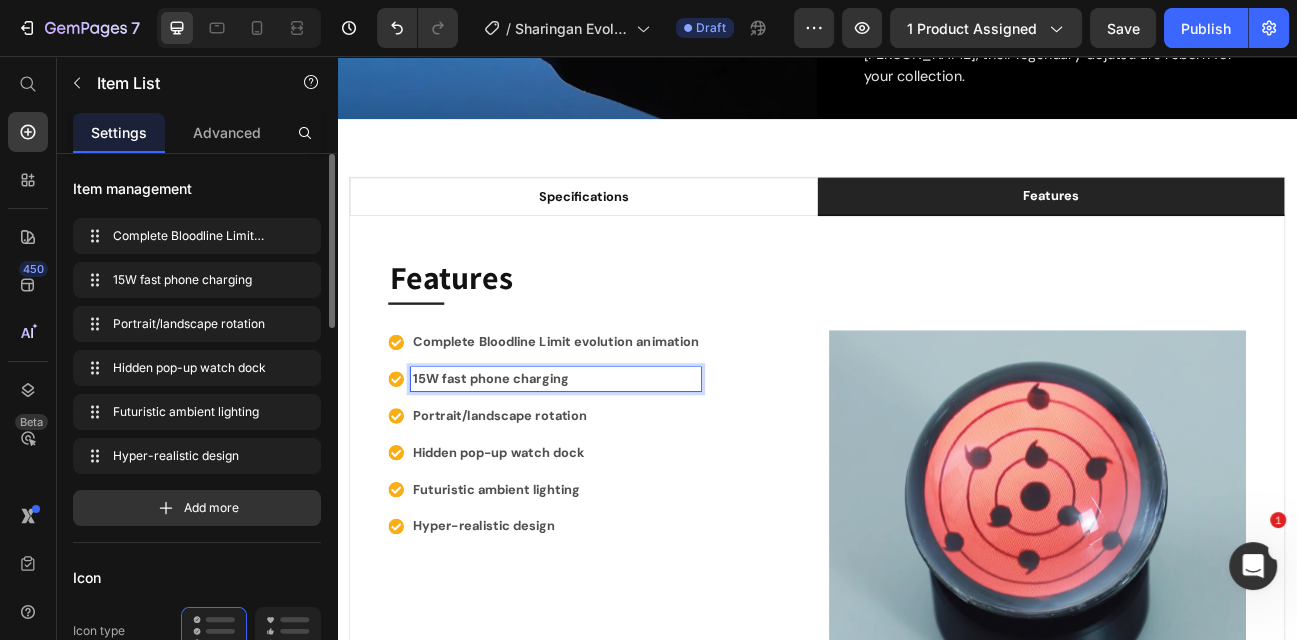 click on "15W fast phone charging" at bounding box center [610, 460] 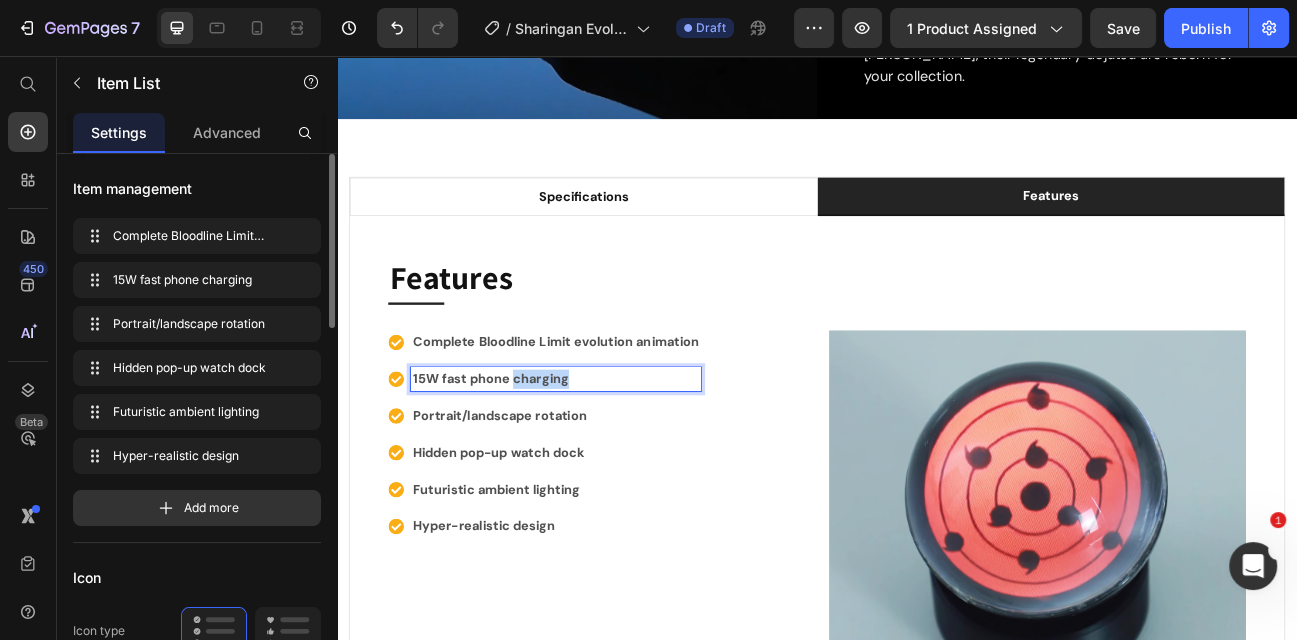 click on "15W fast phone charging" at bounding box center [529, 459] 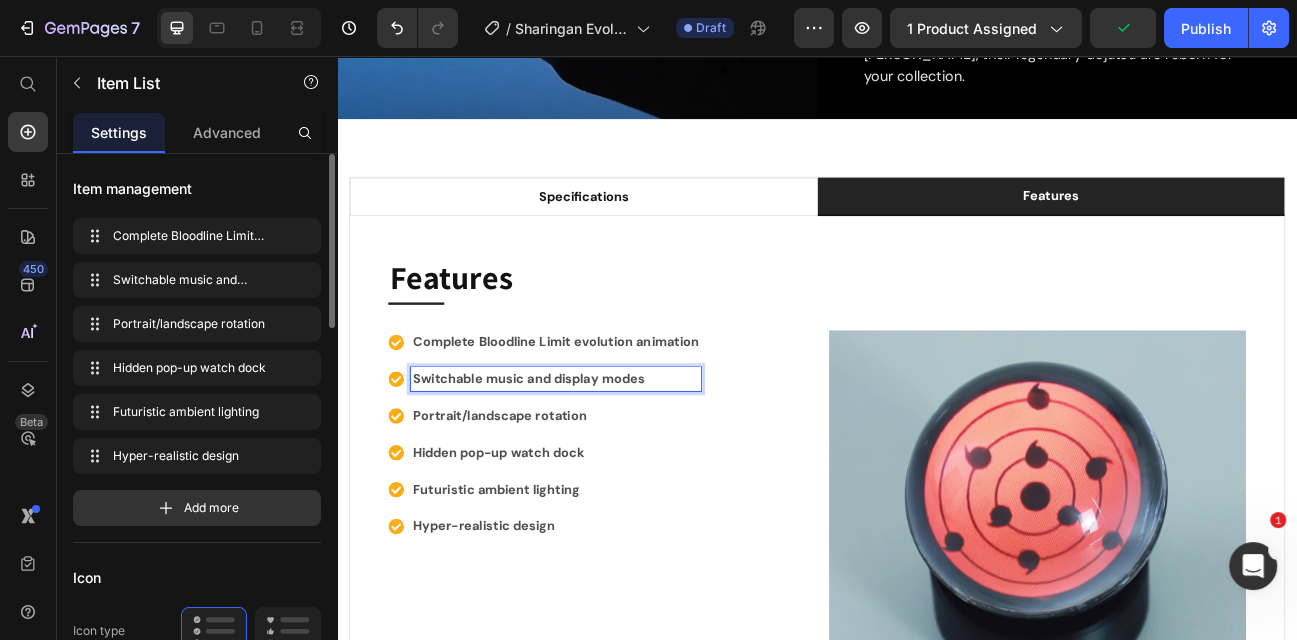 click on "Portrait/landscape rotation" at bounding box center (610, 506) 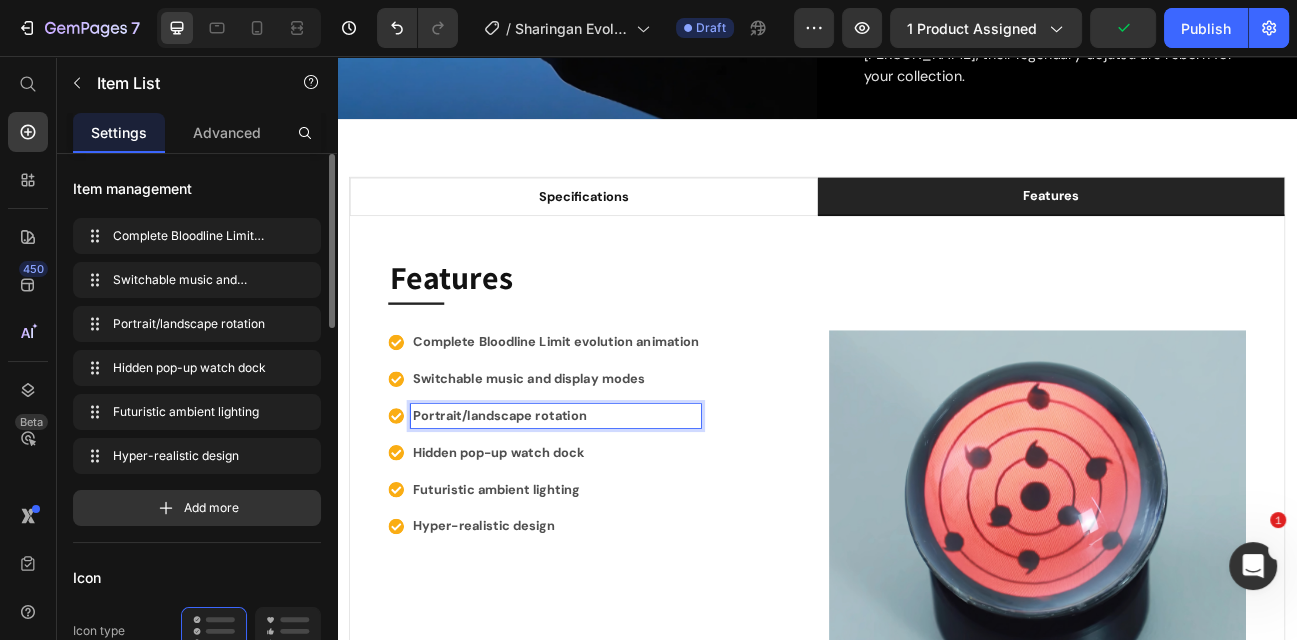 click on "Portrait/landscape rotation" at bounding box center (610, 506) 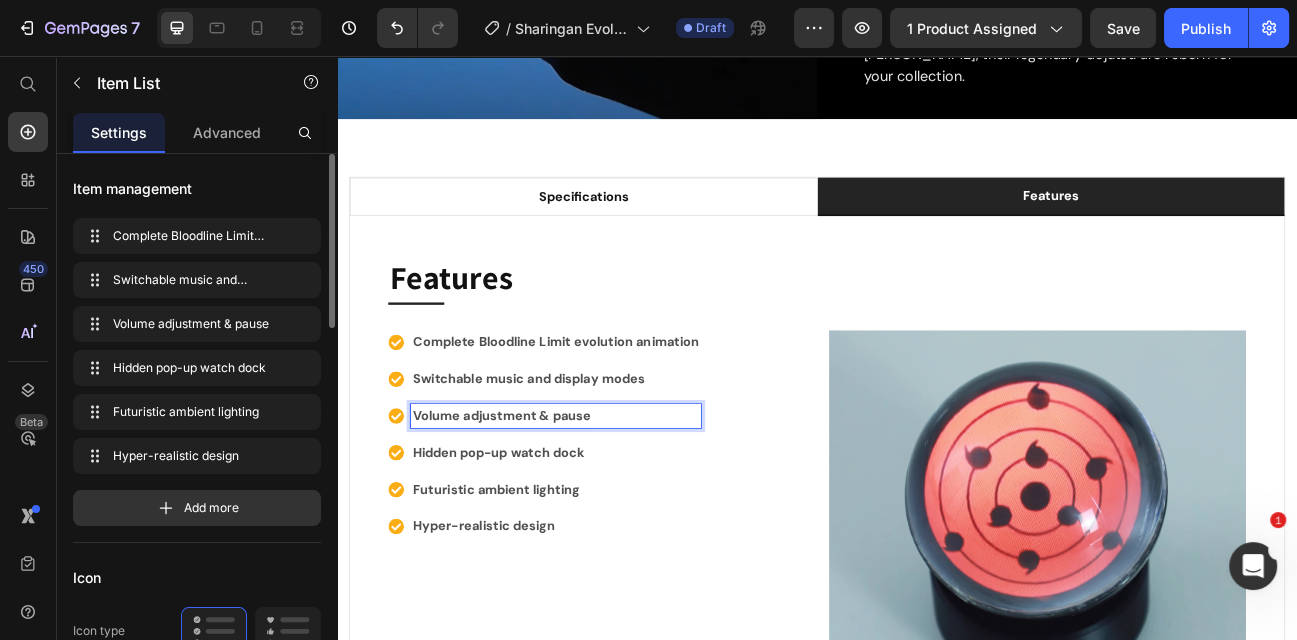 click on "Hidden pop-up watch dock" at bounding box center [610, 552] 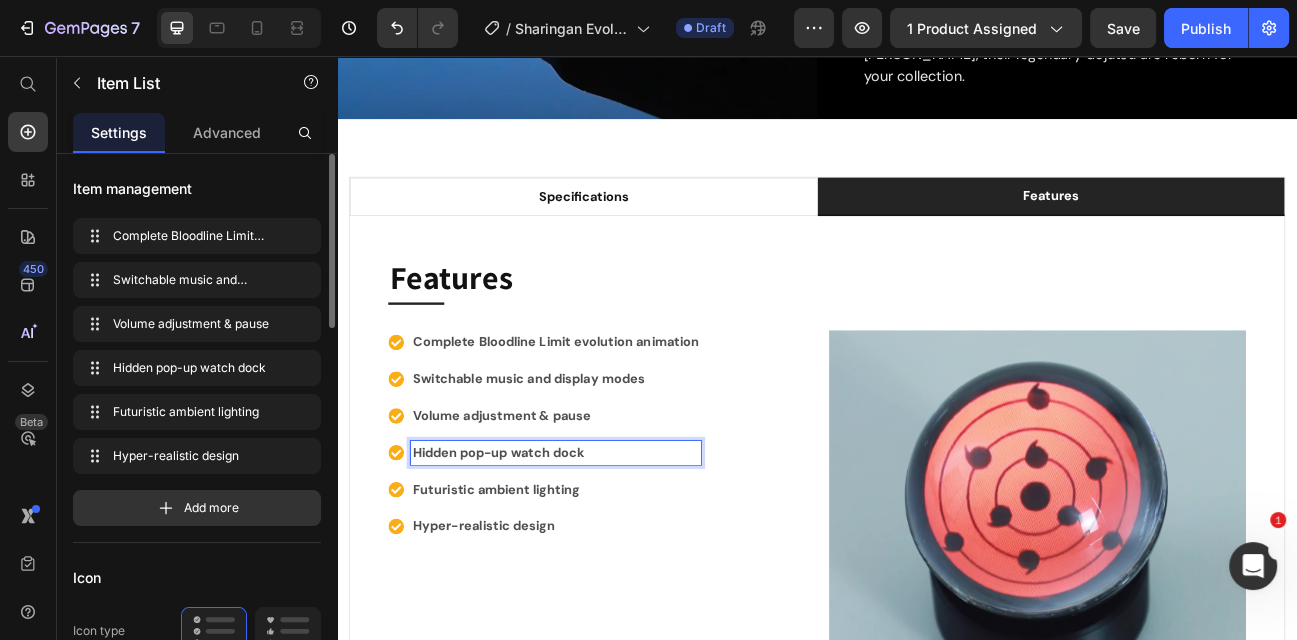 click on "Hidden pop-up watch dock" at bounding box center [610, 552] 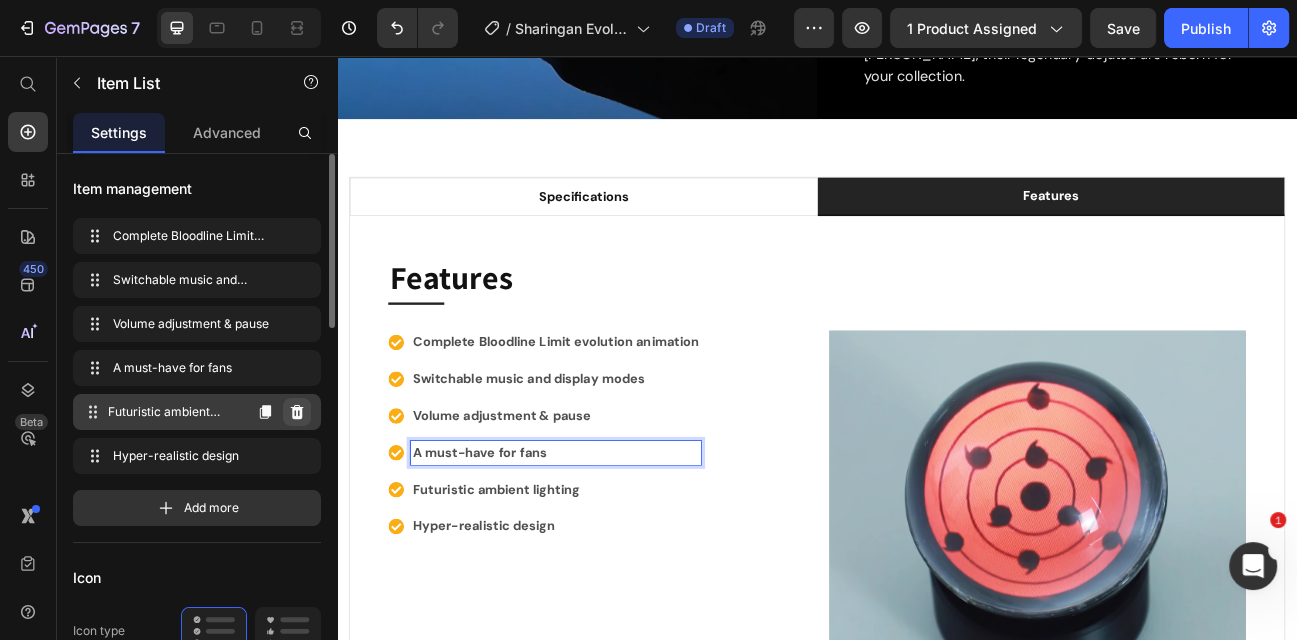 click 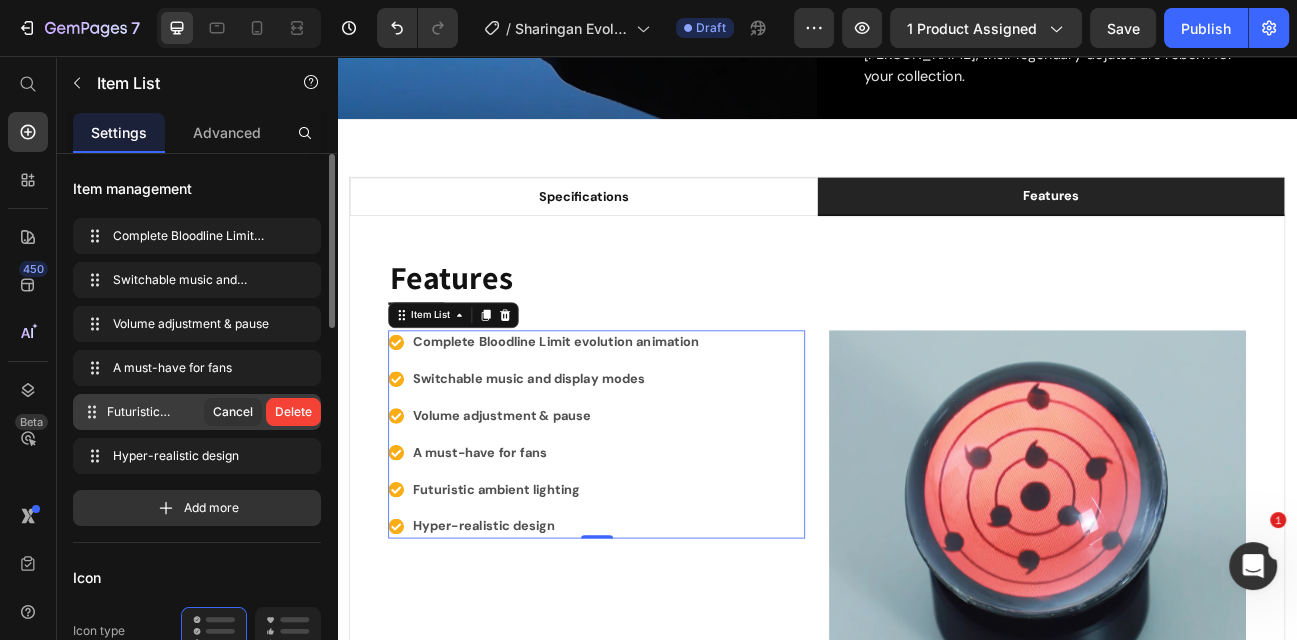 click on "Delete" at bounding box center (293, 412) 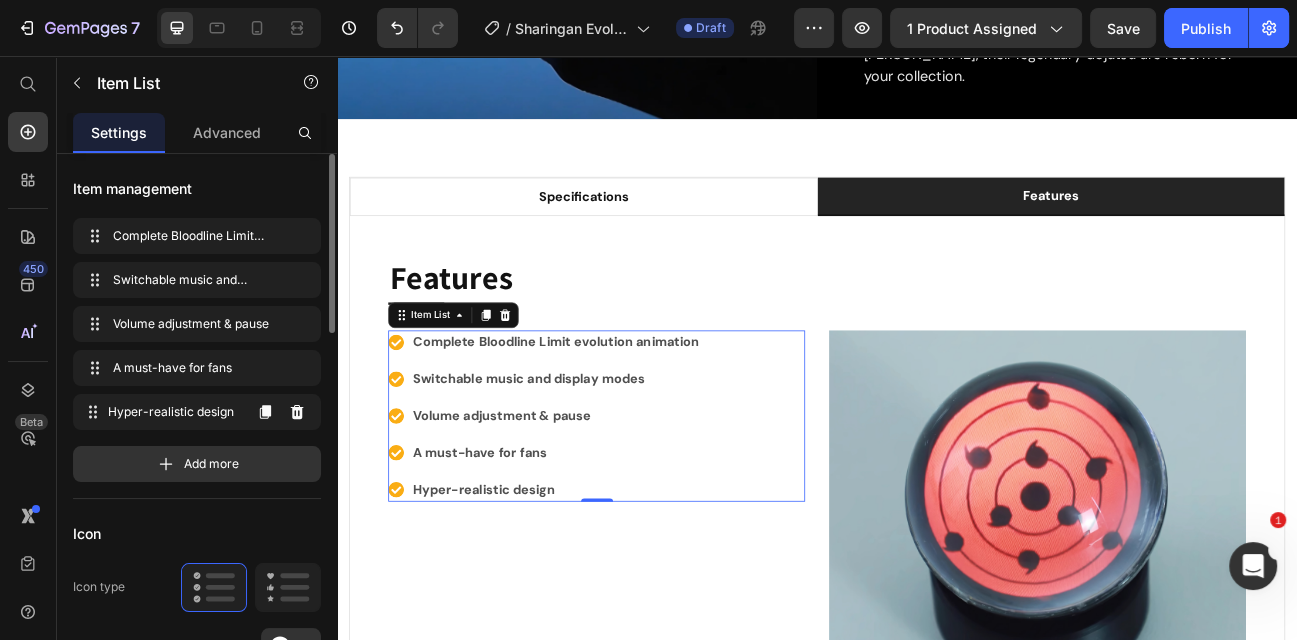 click 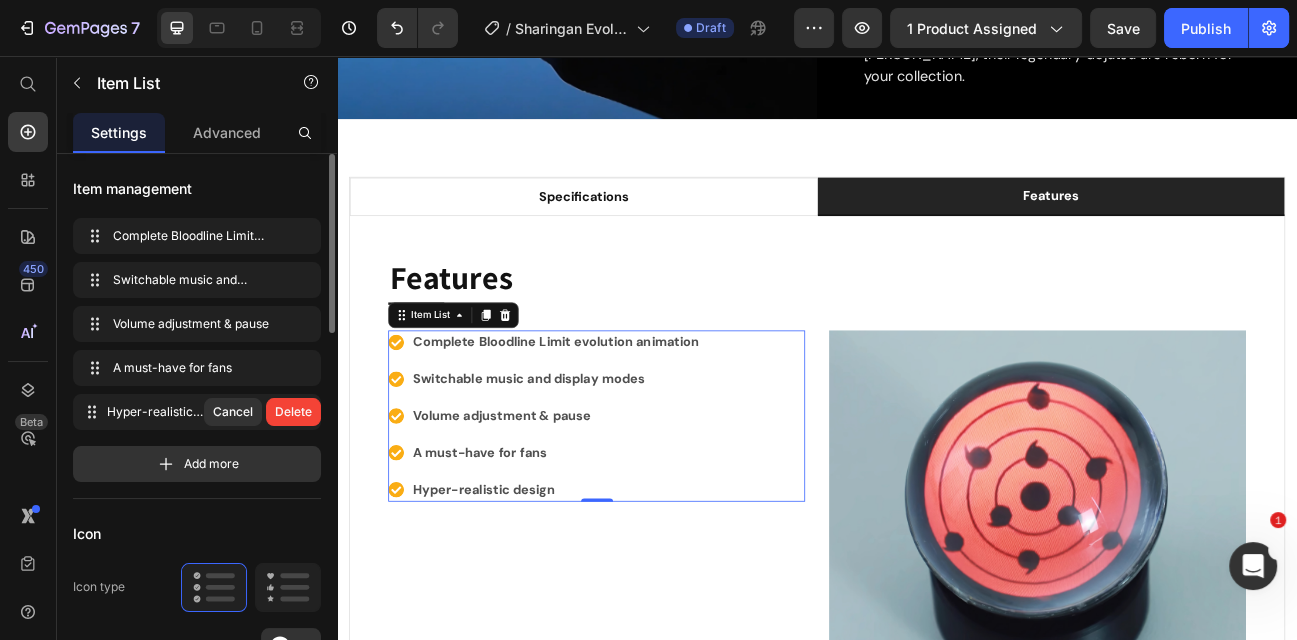 click on "Delete" at bounding box center [293, 412] 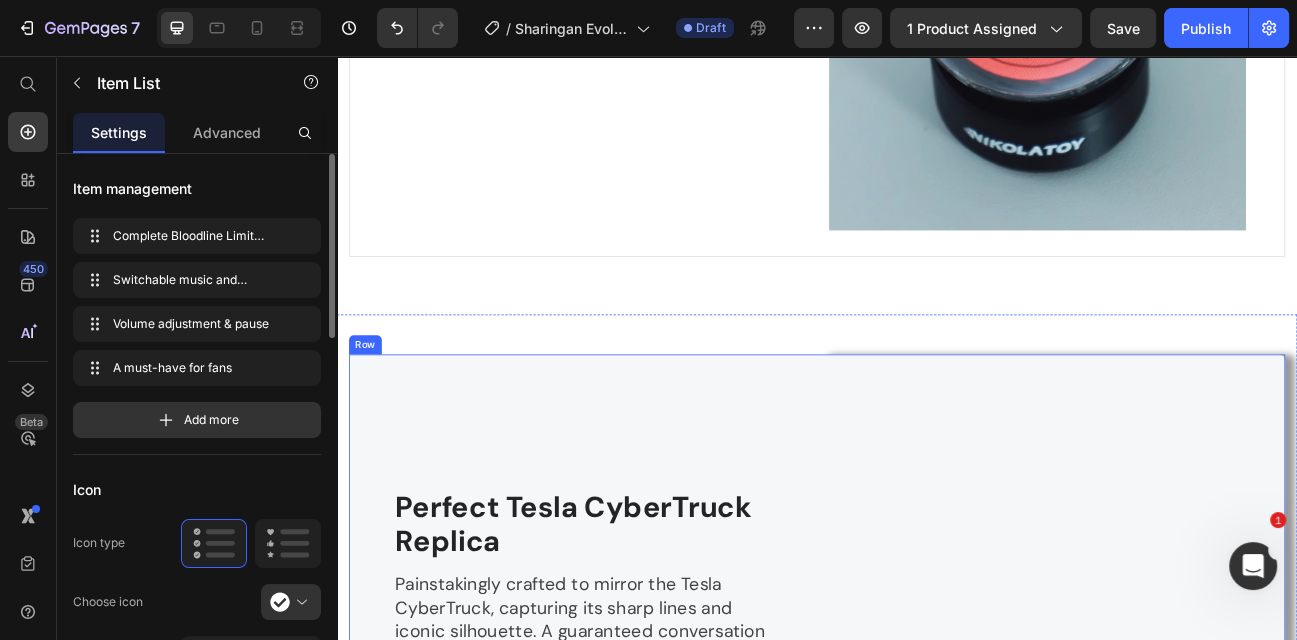 scroll, scrollTop: 2832, scrollLeft: 0, axis: vertical 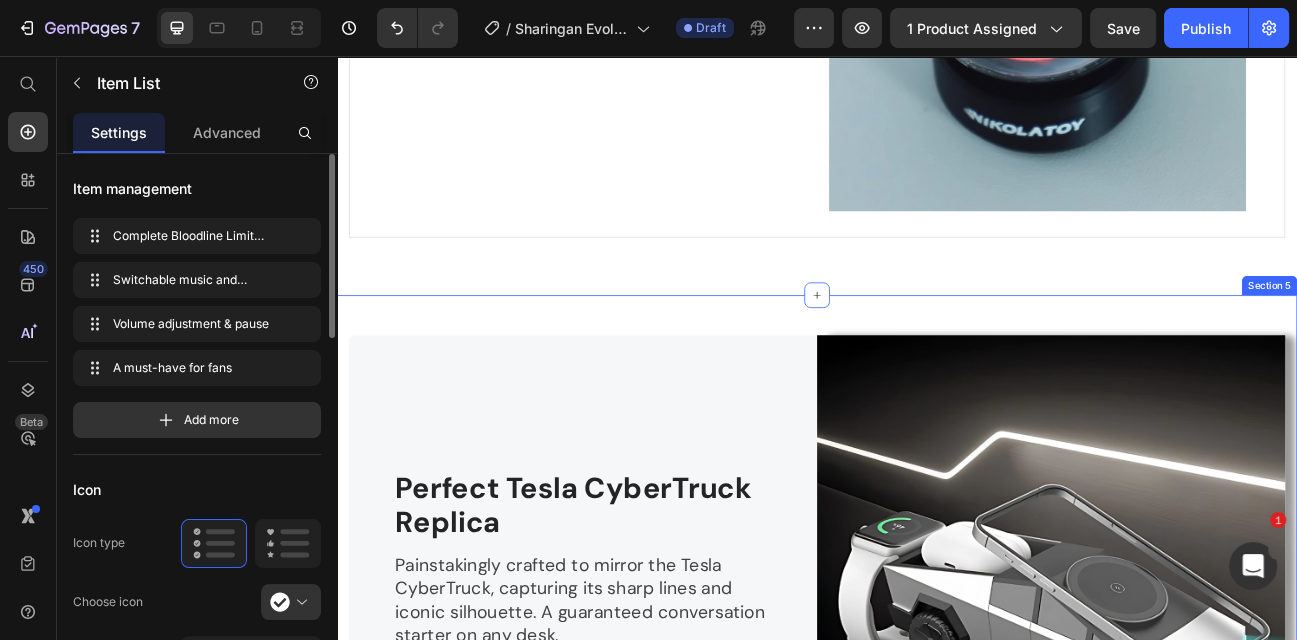 click on "Image Perfect Tesla CyberTruck Replica Heading Painstakingly crafted to mirror the Tesla CyberTruck, capturing its sharp lines and iconic silhouette. A guaranteed conversation starter on any desk. Text block Row Row Image 15W Phone + Earbuds + Watch Charging Heading Charge three devices wirelessly at once—15W fast charging for your phone, 5W for earbuds, and 2.5W for your smartwatch. Leave home fully charged, every time. Text block Row Row Image Quick One-Touch 90° Screen Rotation Heading Switch from portrait scrolling to landscape streaming with a single press. The smooth 90° rotation makes using your device seamless. Text block Row Row Perfect Tesla CyberTruck Replica Heading Painstakingly crafted to mirror the Tesla CyberTruck, capturing its sharp lines and iconic silhouette. A guaranteed conversation starter on any desk. Text block Row Image Row Image 15W Phone + Earbuds + Watch Charging Heading Text block Row Row Image Quick One-Touch 90° Screen Rotation Heading Text block Row Row Image Heading Row" at bounding box center [937, 1148] 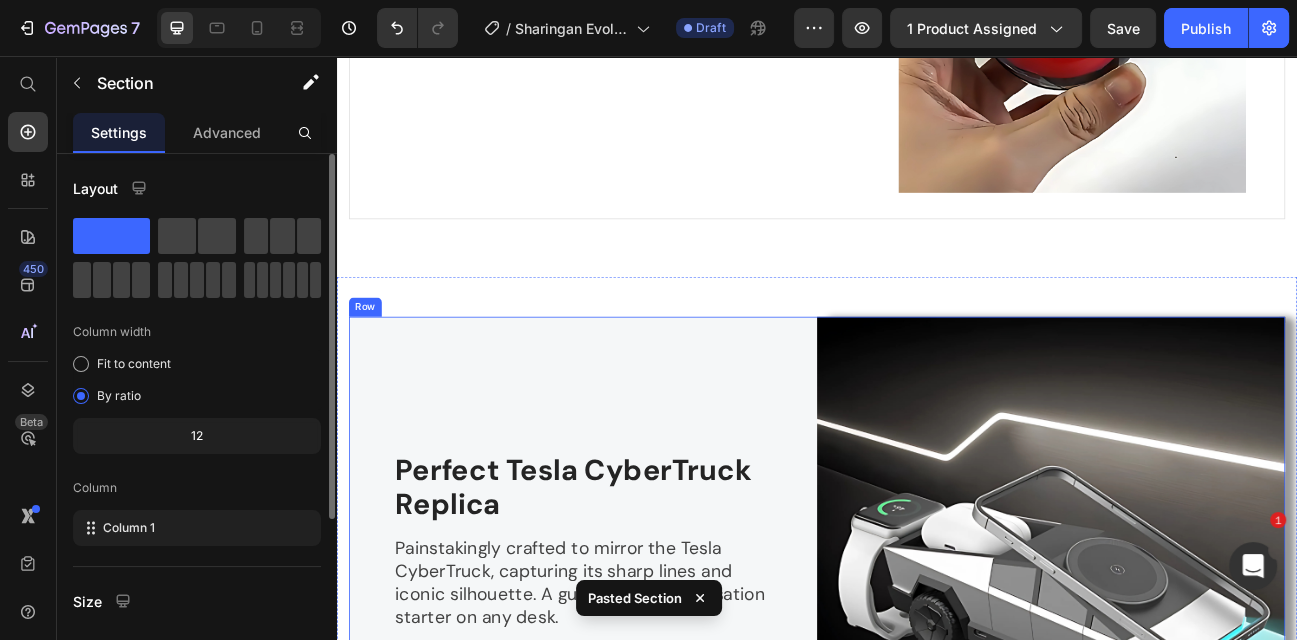 scroll, scrollTop: 2771, scrollLeft: 0, axis: vertical 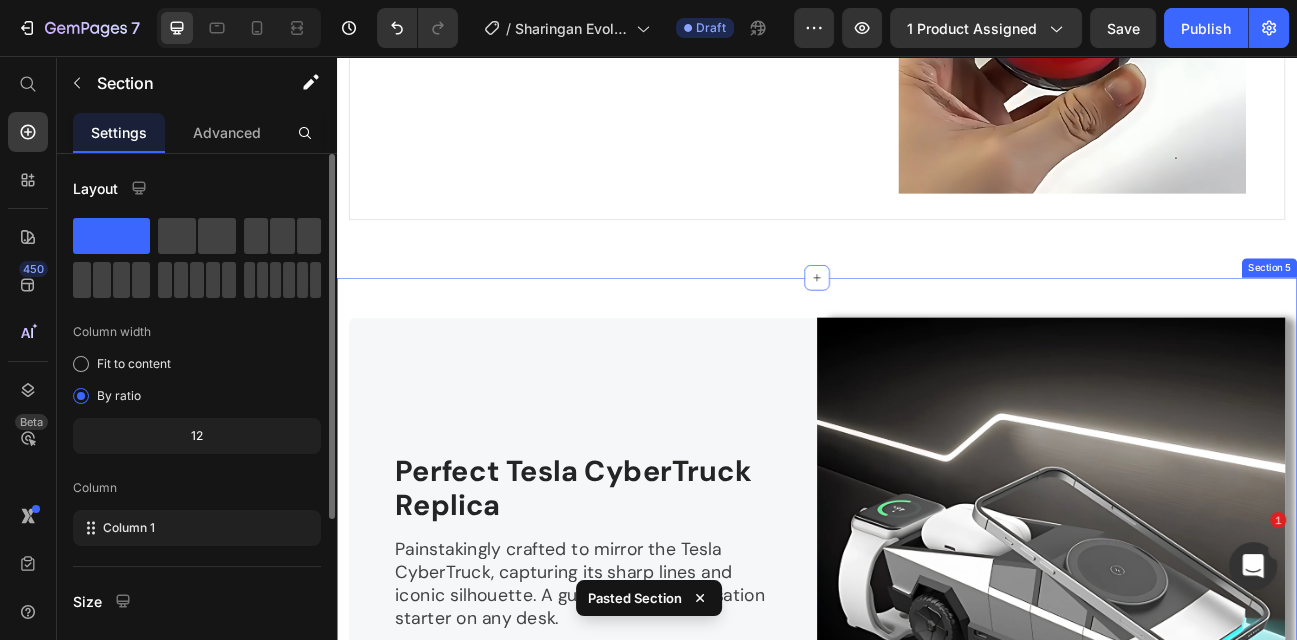 click on "Image Perfect Tesla CyberTruck Replica Heading Painstakingly crafted to mirror the Tesla CyberTruck, capturing its sharp lines and iconic silhouette. A guaranteed conversation starter on any desk. Text block Row Row Image 15W Phone + Earbuds + Watch Charging Heading Charge three devices wirelessly at once—15W fast charging for your phone, 5W for earbuds, and 2.5W for your smartwatch. Leave home fully charged, every time. Text block Row Row Image Quick One-Touch 90° Screen Rotation Heading Switch from portrait scrolling to landscape streaming with a single press. The smooth 90° rotation makes using your device seamless. Text block Row Row Perfect Tesla CyberTruck Replica Heading Painstakingly crafted to mirror the Tesla CyberTruck, capturing its sharp lines and iconic silhouette. A guaranteed conversation starter on any desk. Text block Row Image Row Image 15W Phone + Earbuds + Watch Charging Heading Text block Row Row Image Quick One-Touch 90° Screen Rotation Heading Text block Row Row Image Heading Row" at bounding box center (937, 1126) 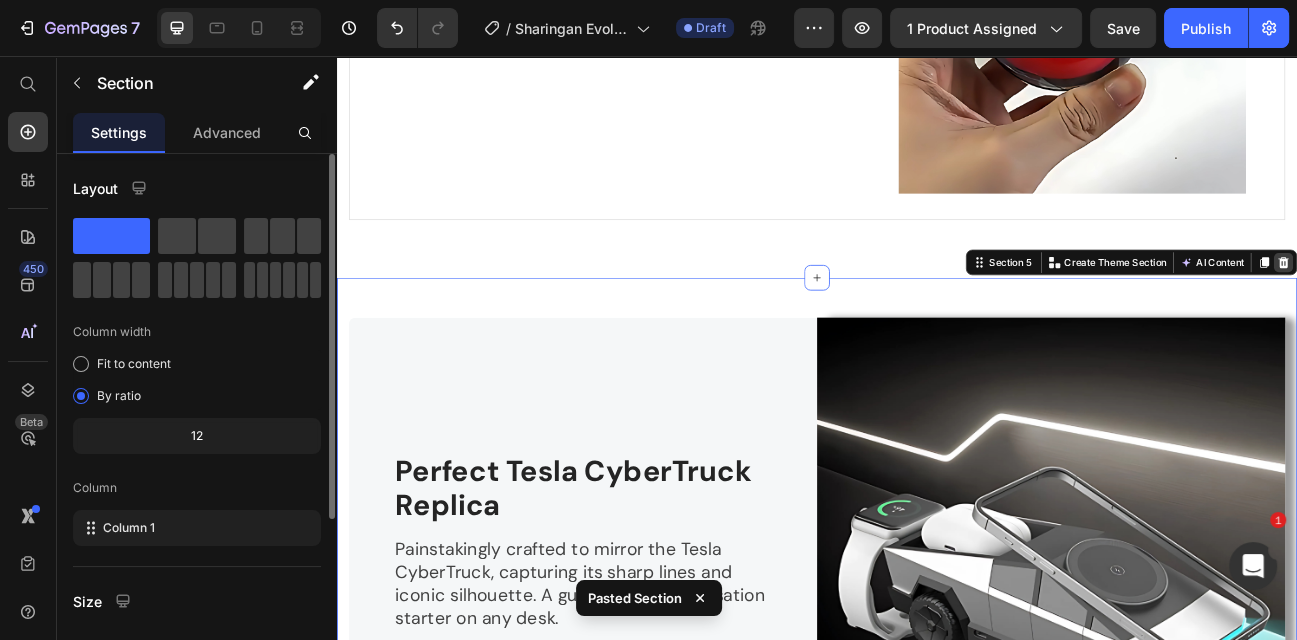 click at bounding box center (1520, 314) 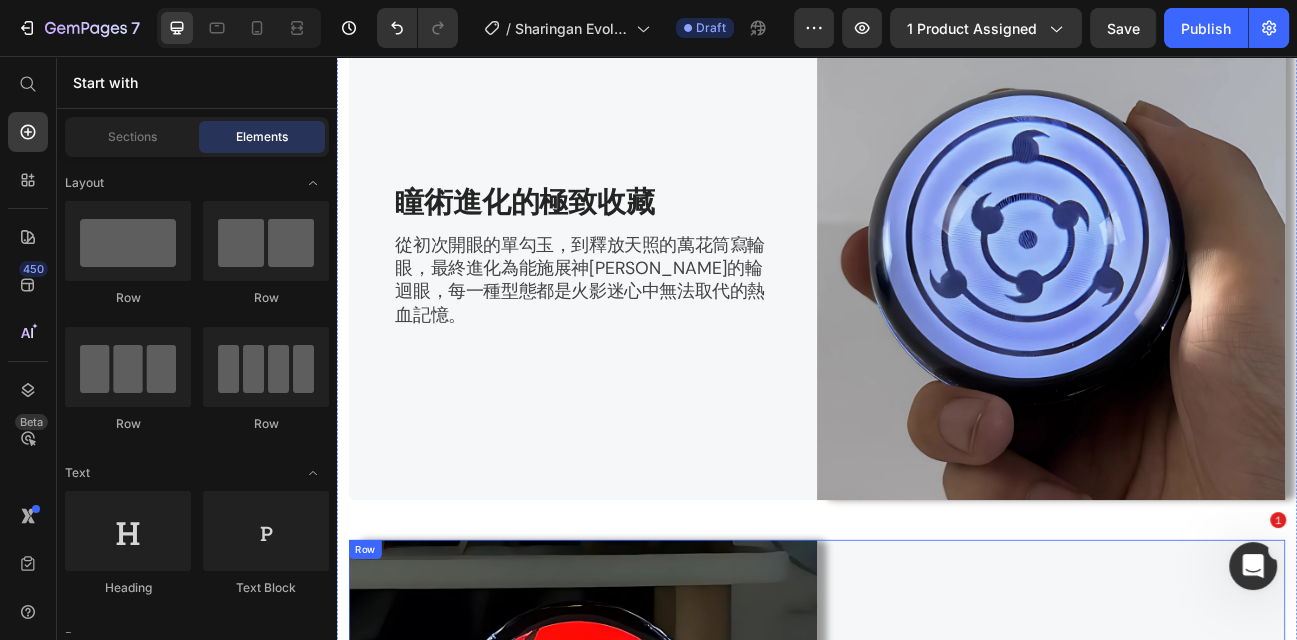 scroll, scrollTop: 3103, scrollLeft: 0, axis: vertical 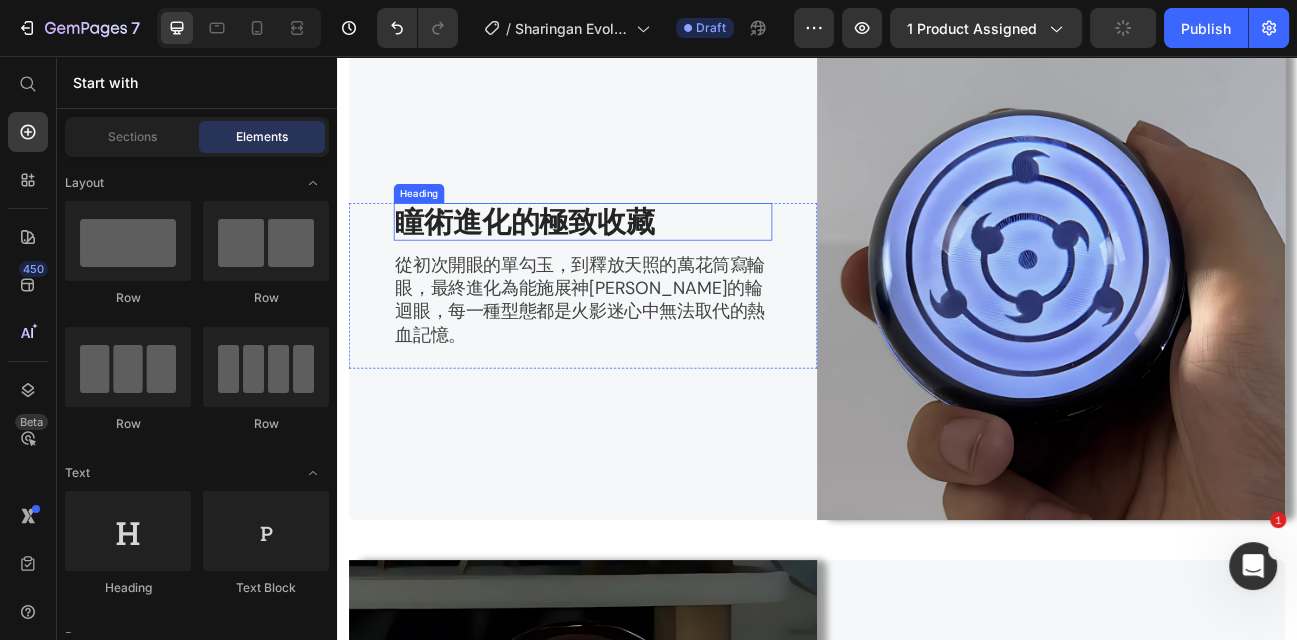 click on "瞳術進化的極致收藏" at bounding box center (572, 263) 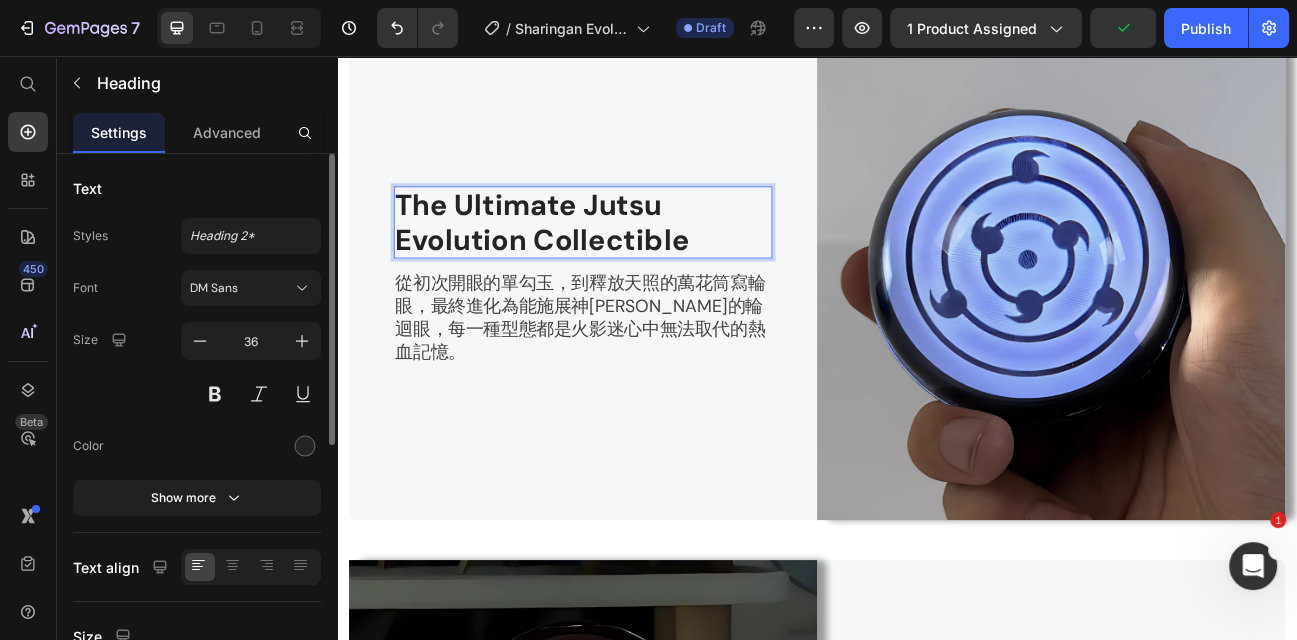 scroll, scrollTop: 3082, scrollLeft: 0, axis: vertical 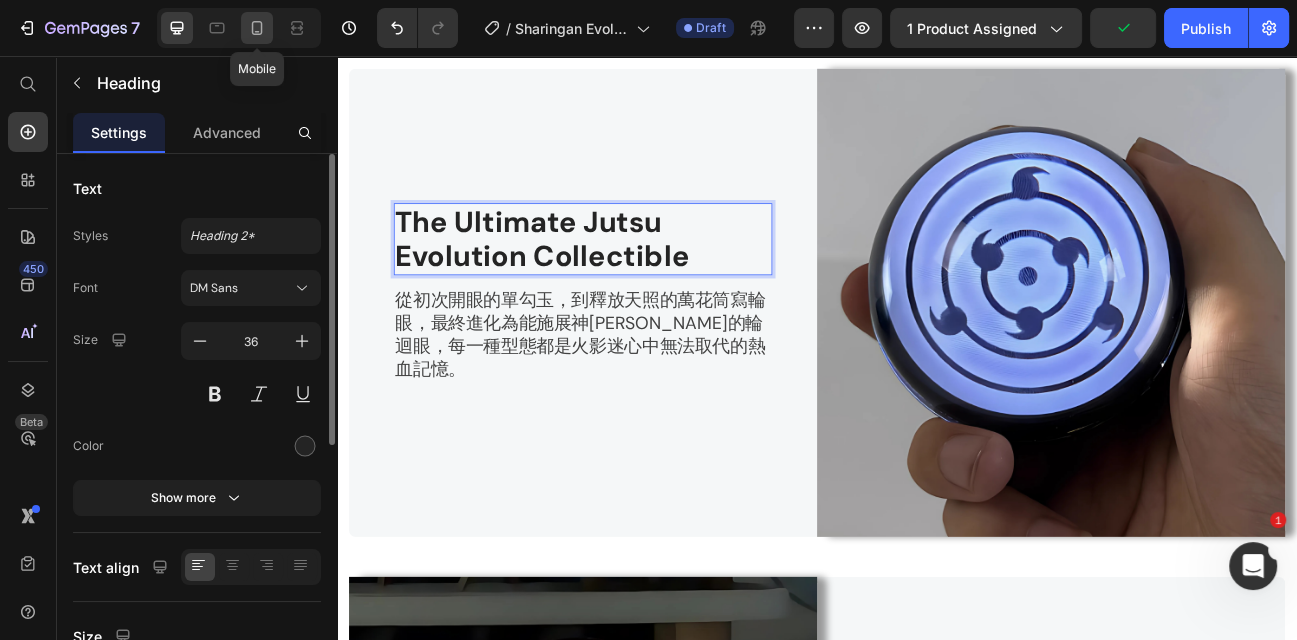 click 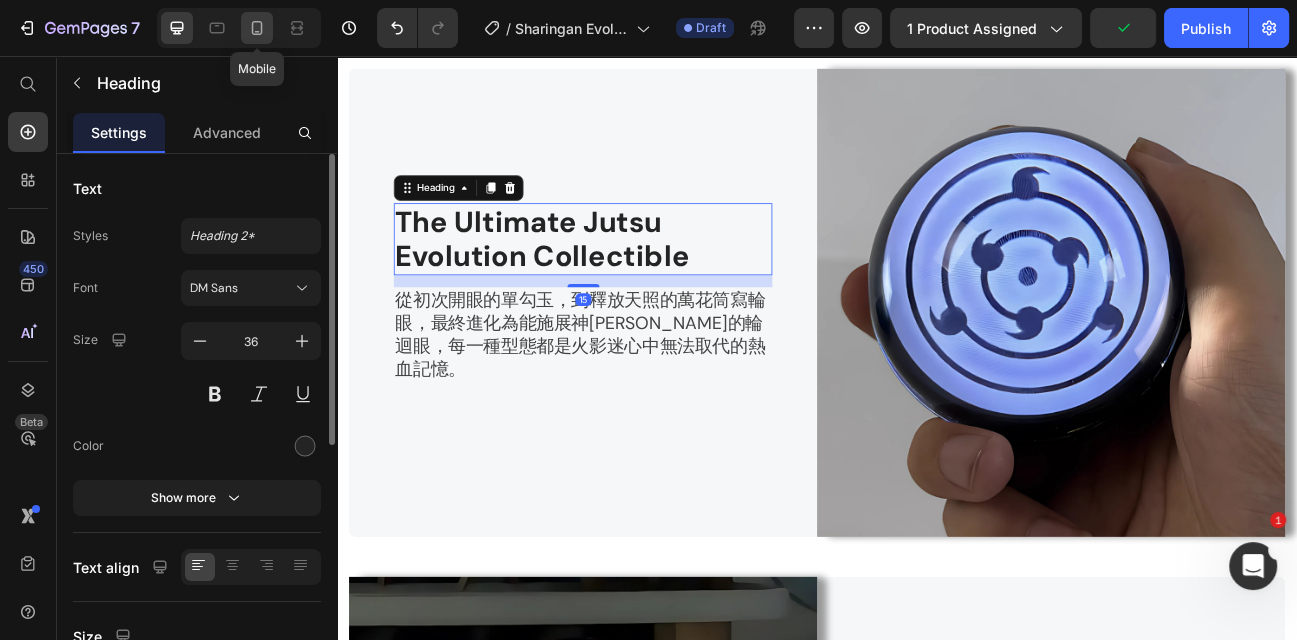 type on "27" 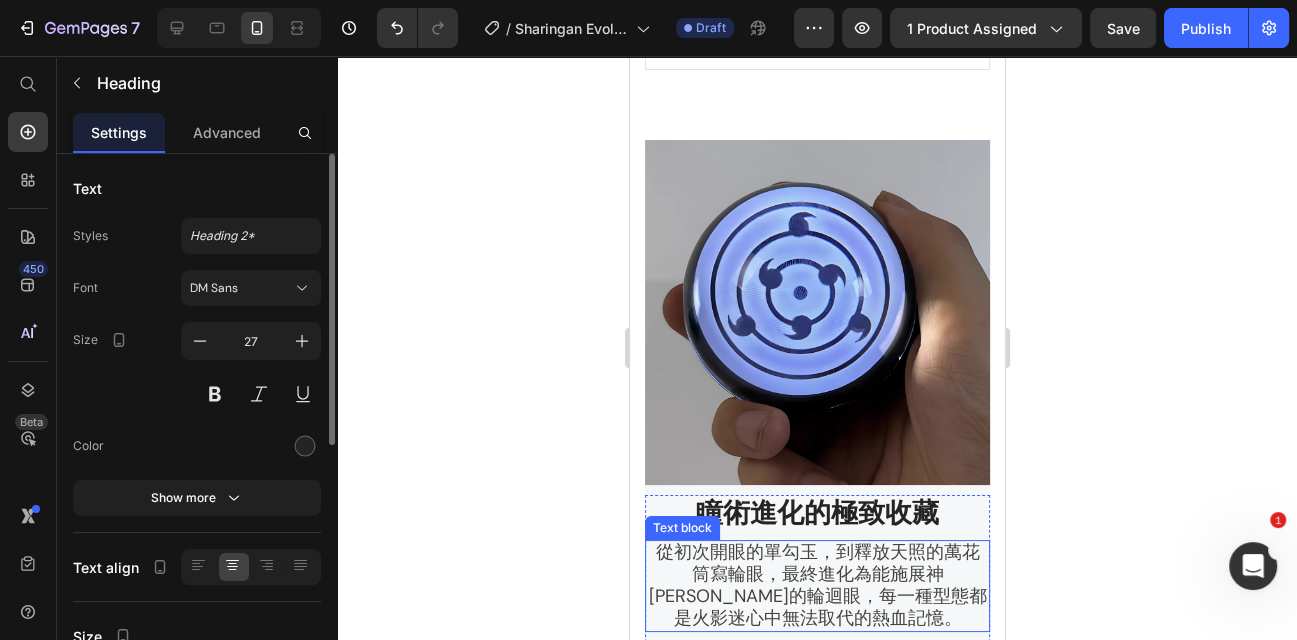 scroll, scrollTop: 2796, scrollLeft: 0, axis: vertical 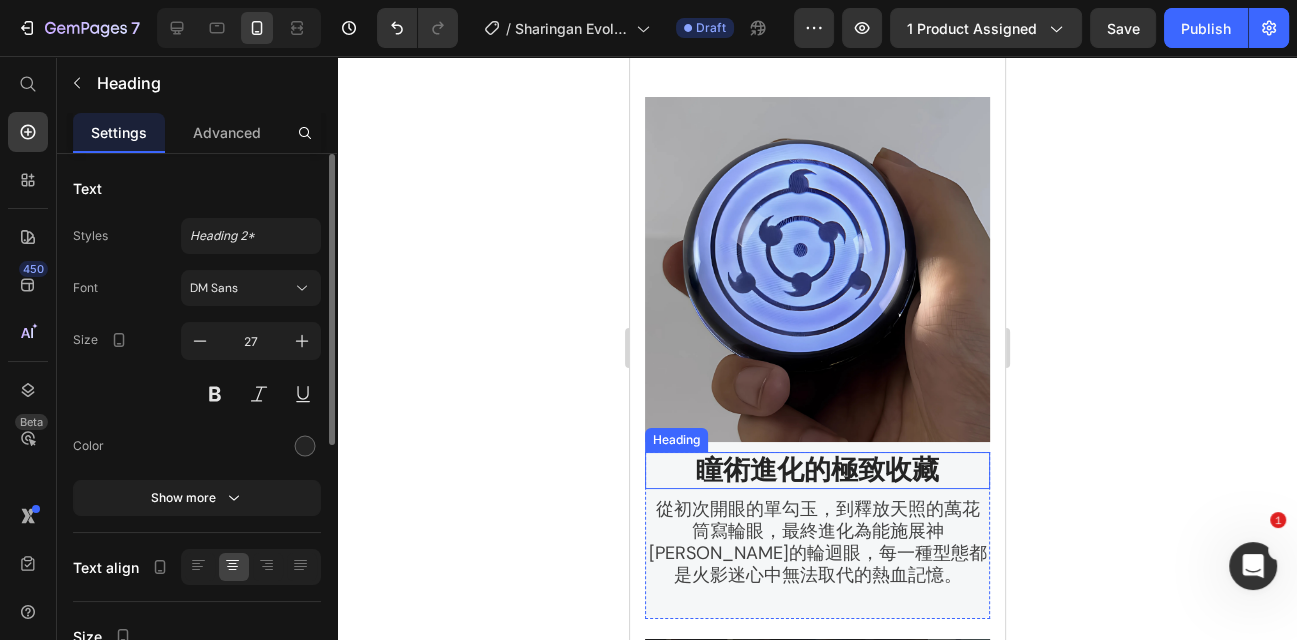 click on "瞳術進化的極致收藏" at bounding box center [816, 469] 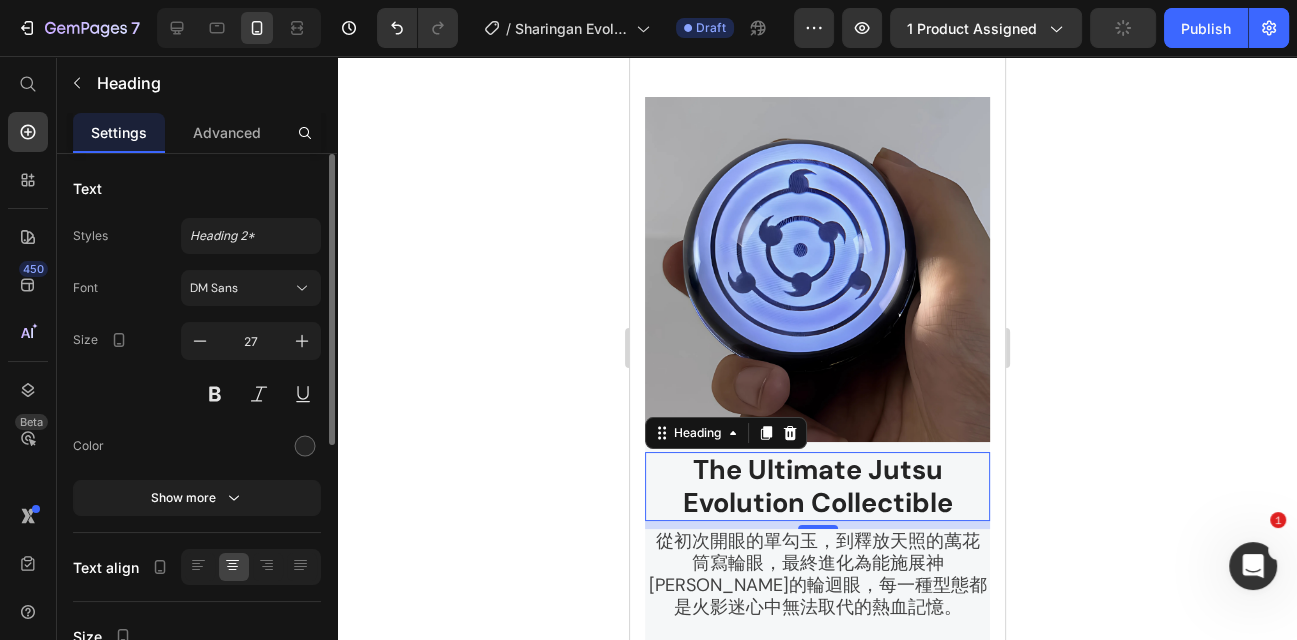 click on "從初次開眼的單勾玉，到釋放天照的萬花筒寫輪眼，最終進化為能施展神[PERSON_NAME]的輪迴眼，每一種型態都是火影迷心中無法取代的熱血記憶。" at bounding box center [817, 574] 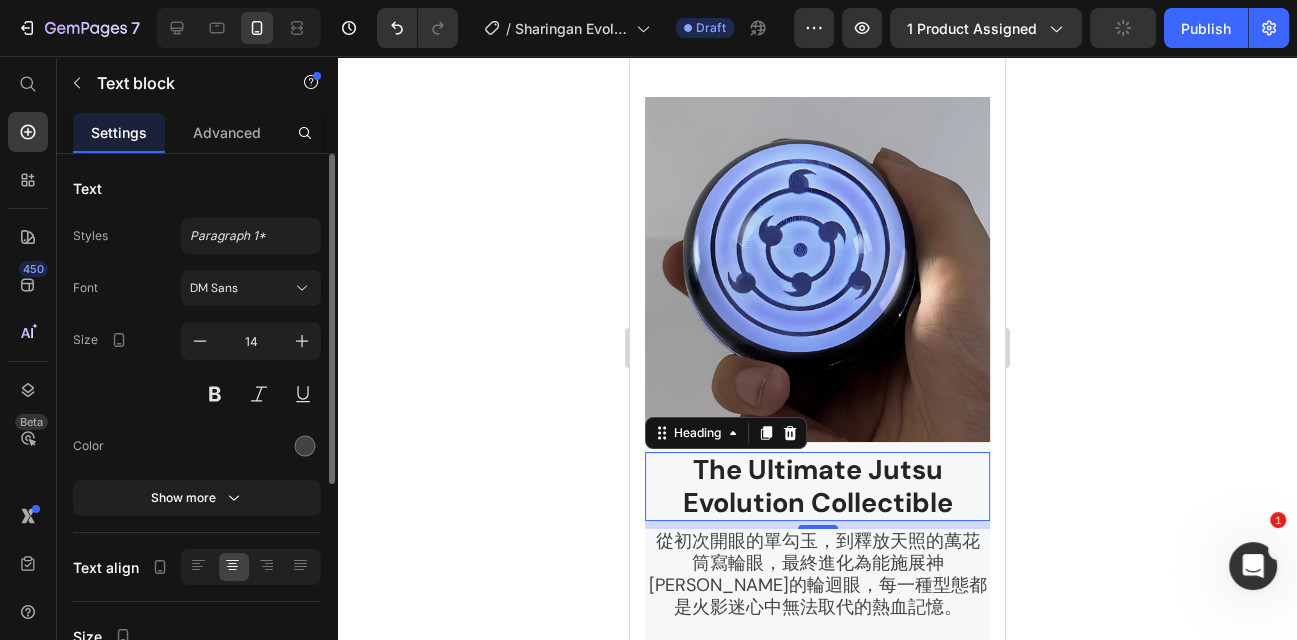 click on "從初次開眼的單勾玉，到釋放天照的萬花筒寫輪眼，最終進化為能施展神[PERSON_NAME]的輪迴眼，每一種型態都是火影迷心中無法取代的熱血記憶。" at bounding box center (817, 574) 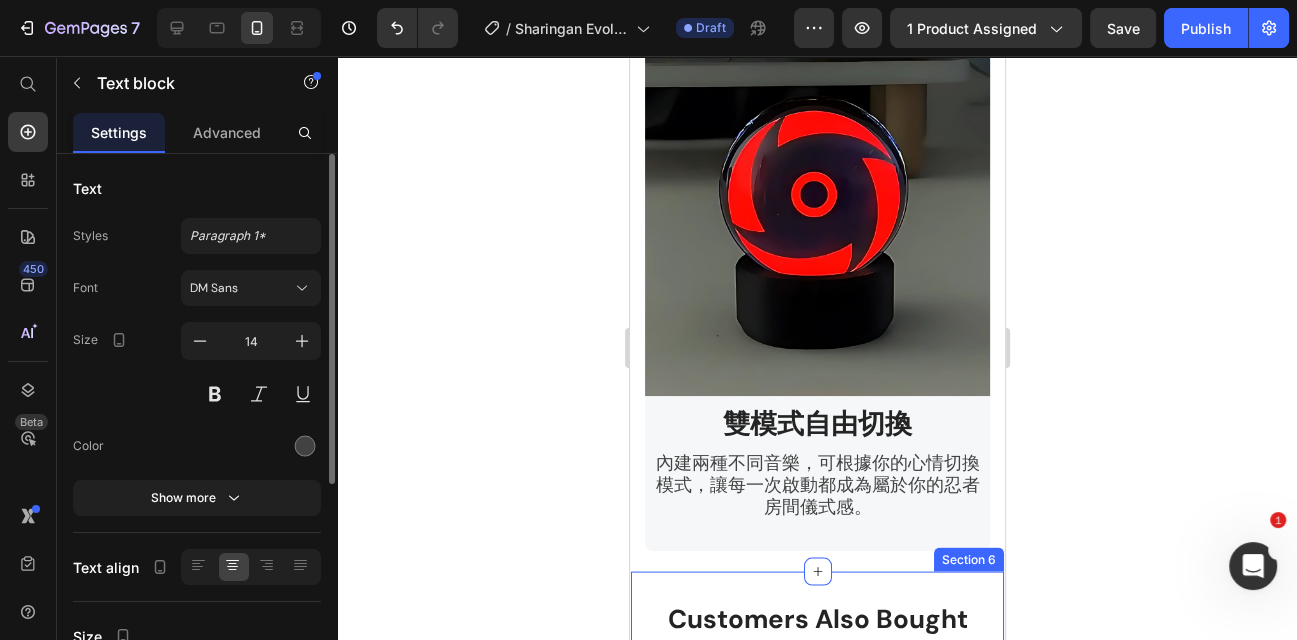 scroll, scrollTop: 3017, scrollLeft: 0, axis: vertical 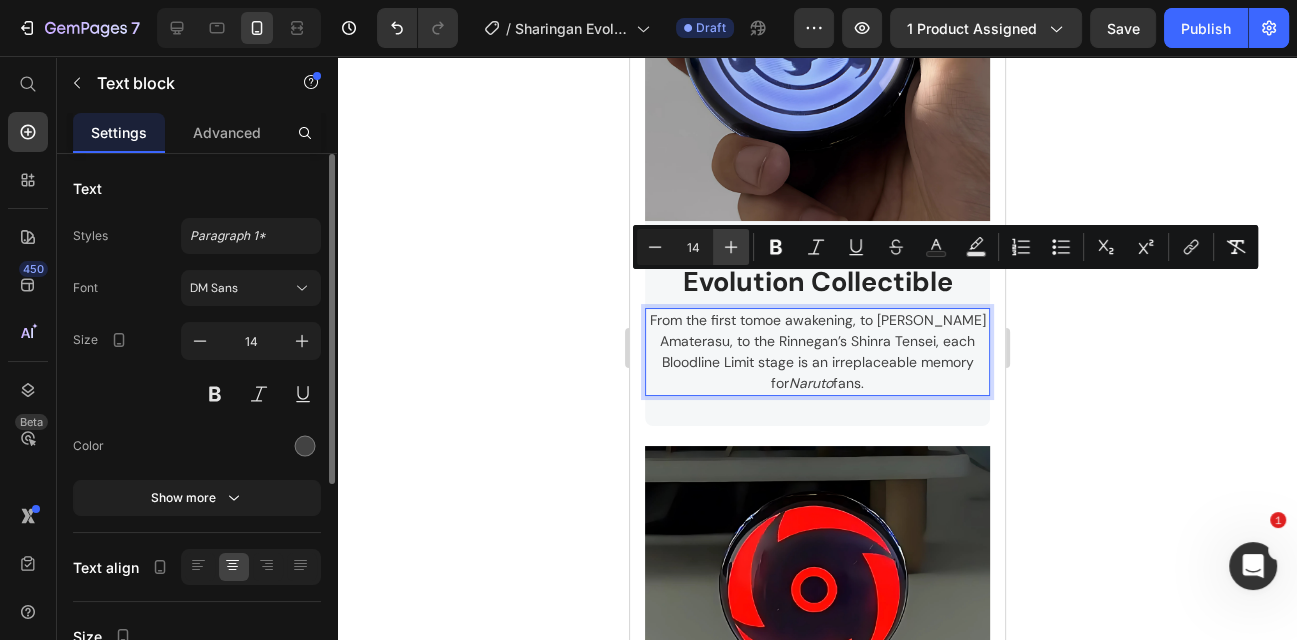 click 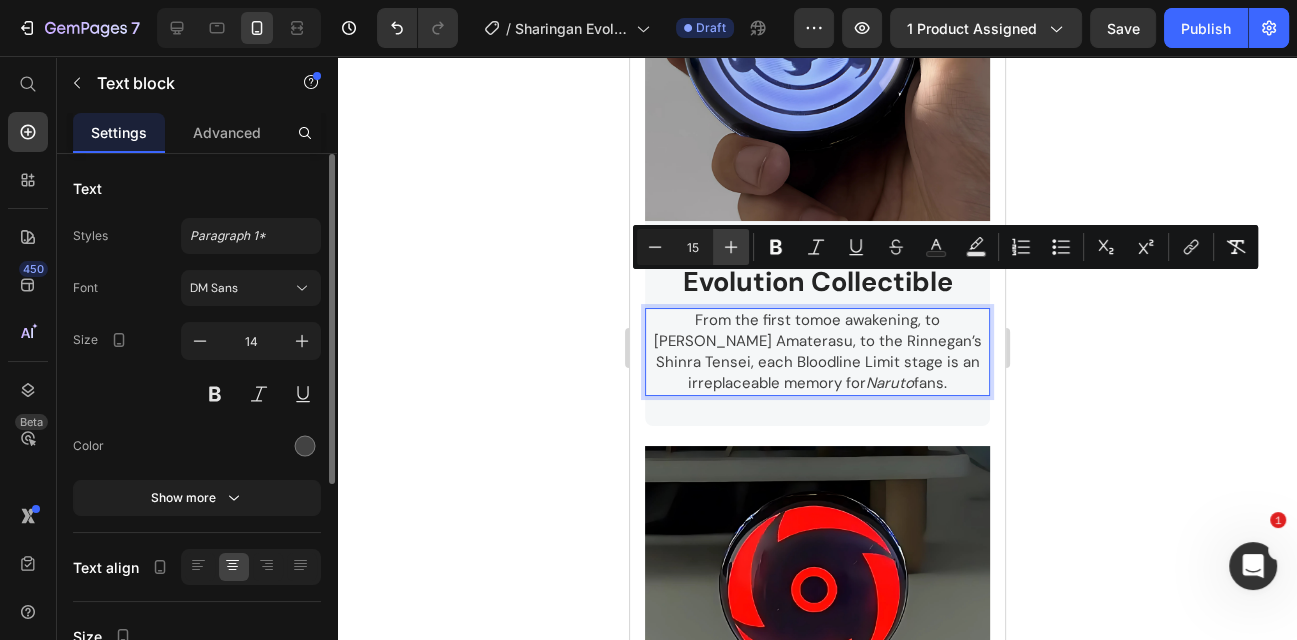 click 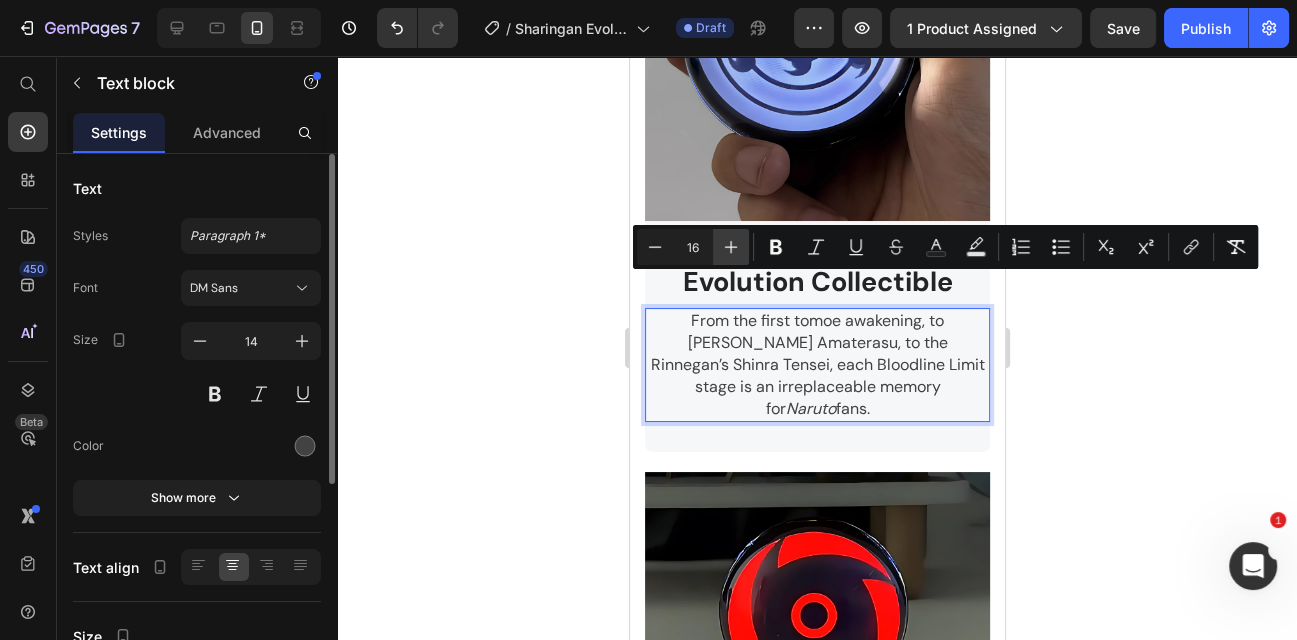 click 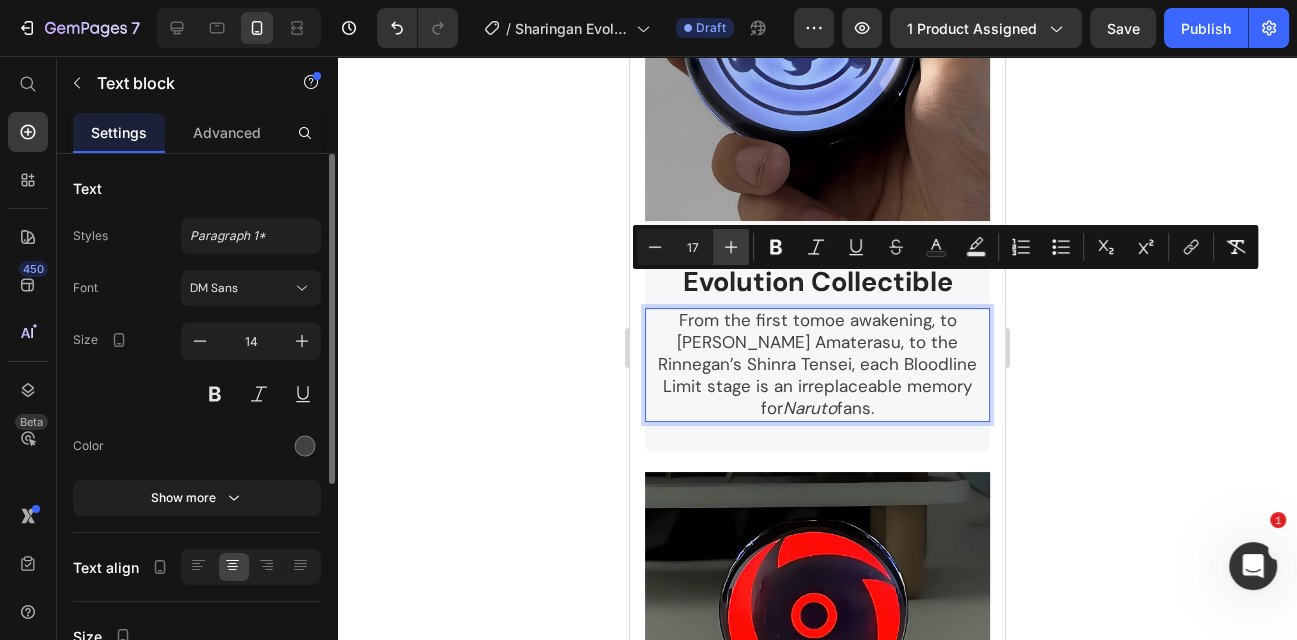 click 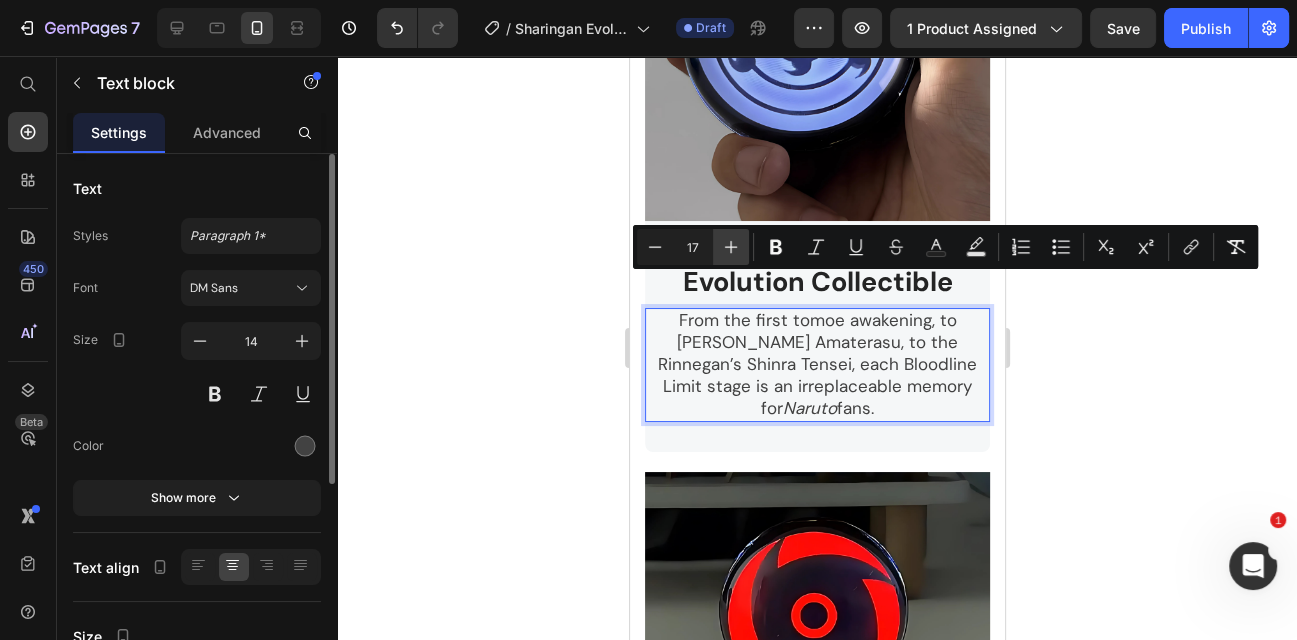 type on "18" 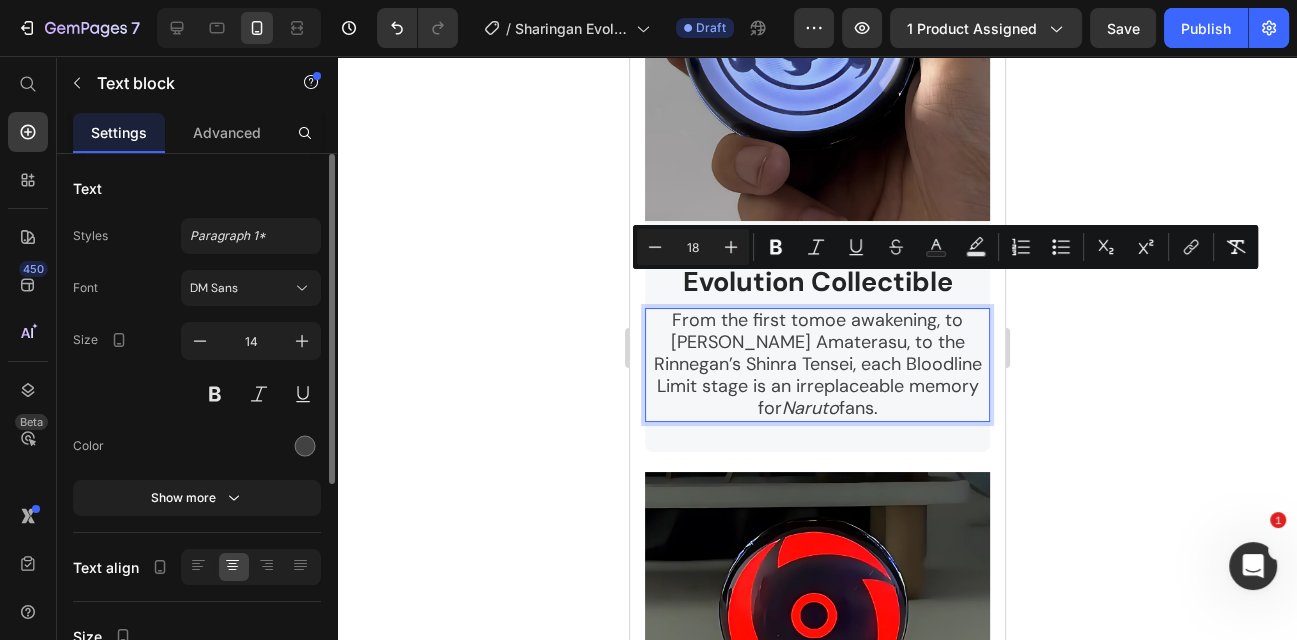 click 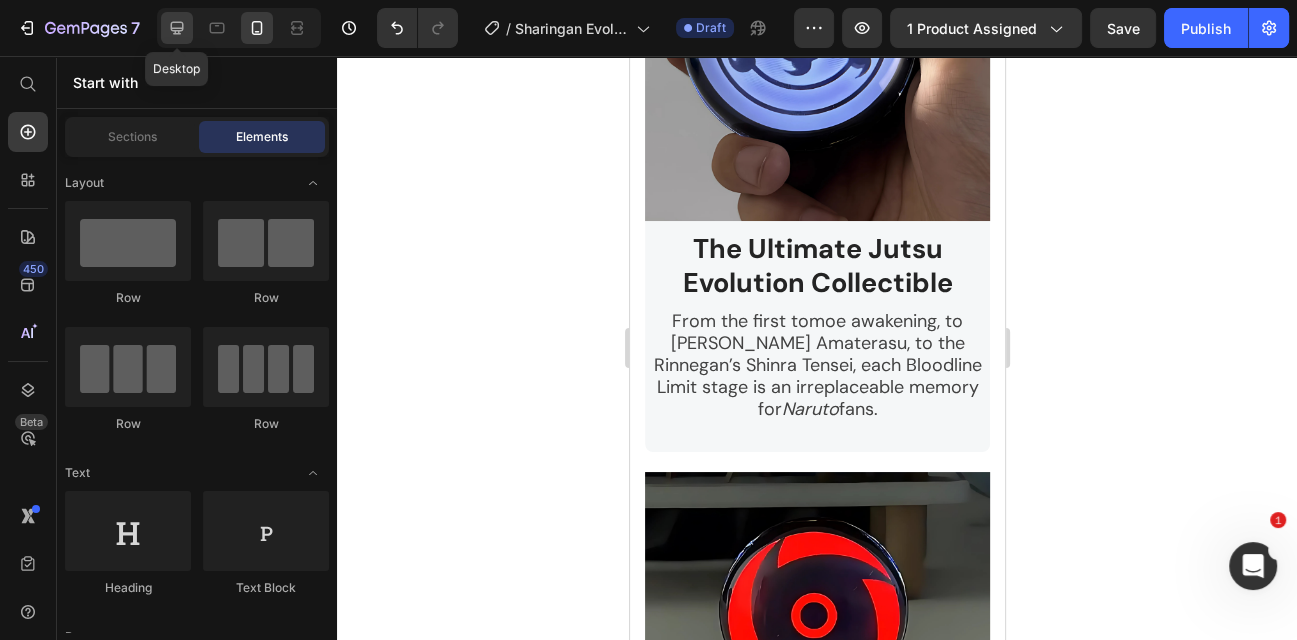 click 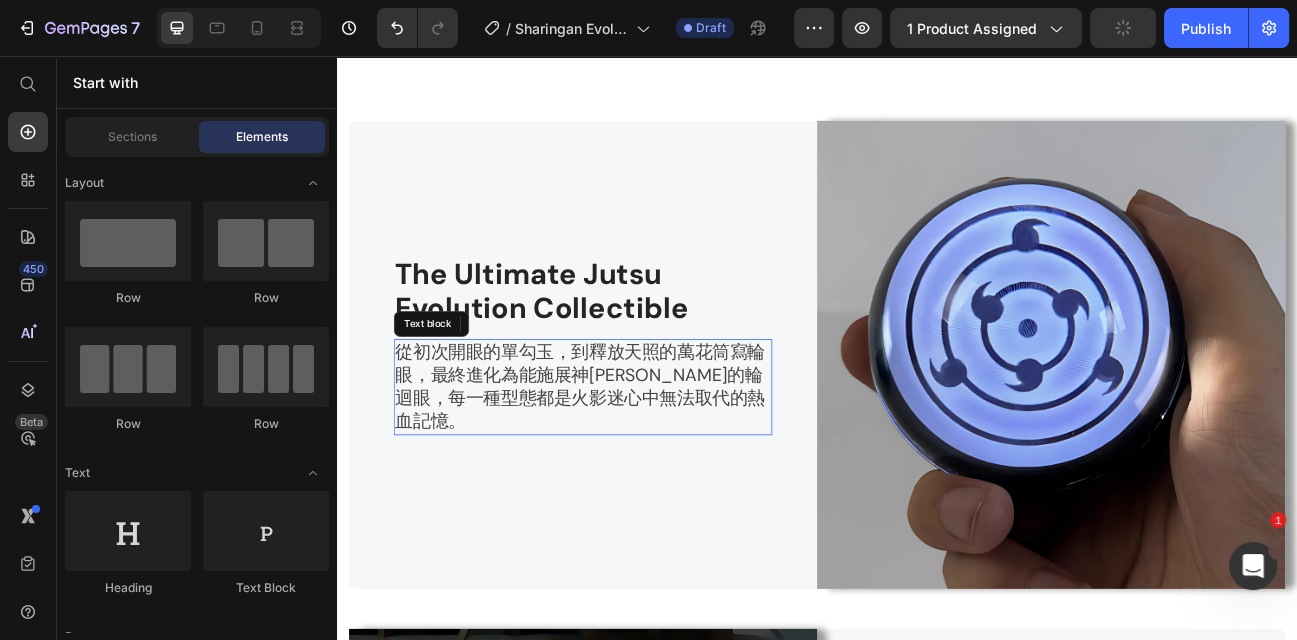 click on "從初次開眼的單勾玉，到釋放天照的萬花筒寫輪眼，最終進化為能施展神[PERSON_NAME]的輪迴眼，每一種型態都是火影迷心中無法取代的熱血記憶。" at bounding box center [641, 469] 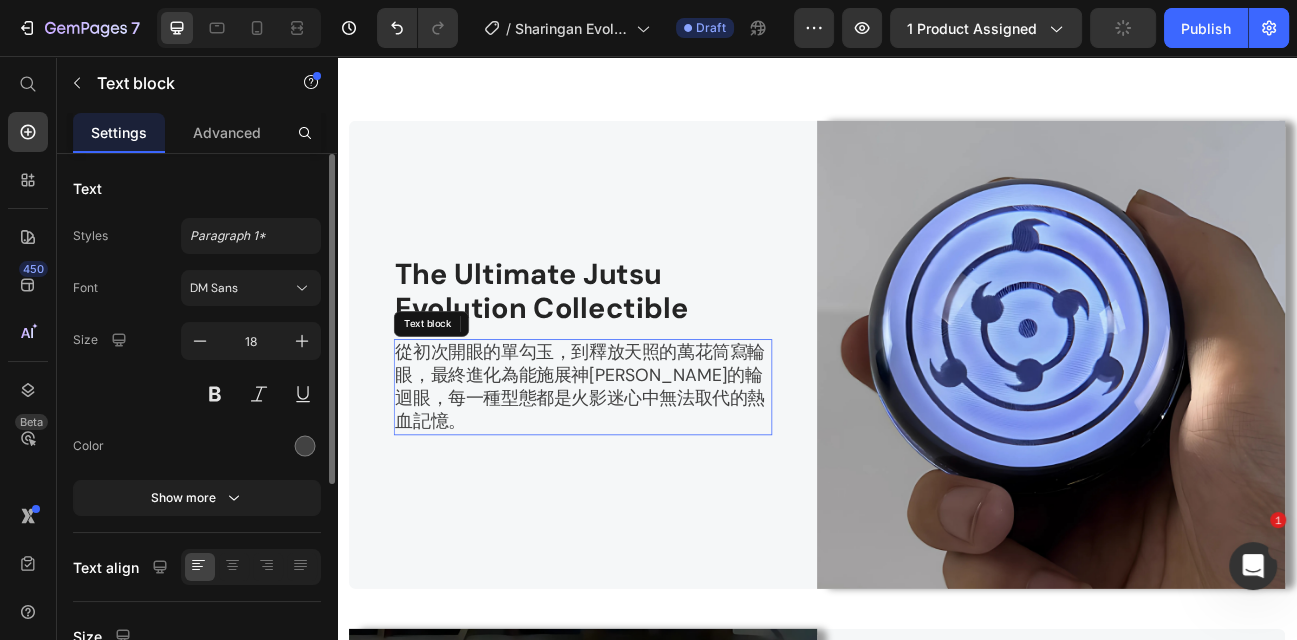 click on "從初次開眼的單勾玉，到釋放天照的萬花筒寫輪眼，最終進化為能施展神[PERSON_NAME]的輪迴眼，每一種型態都是火影迷心中無法取代的熱血記憶。" at bounding box center (641, 469) 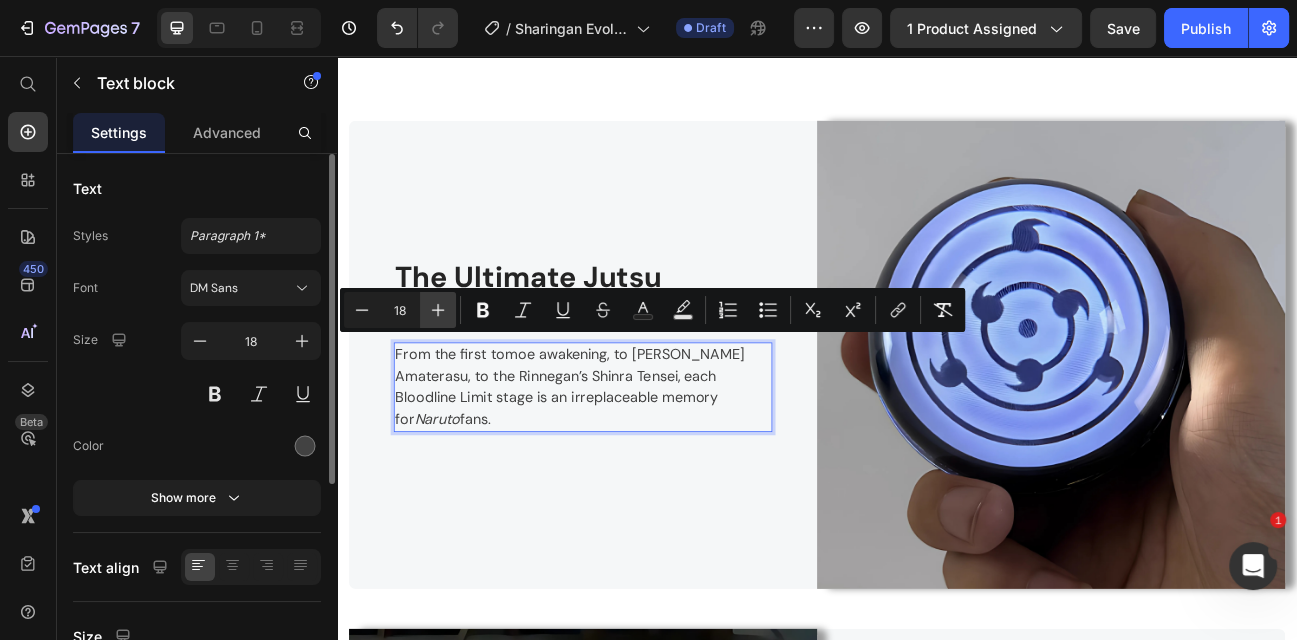 click on "Plus" at bounding box center (438, 310) 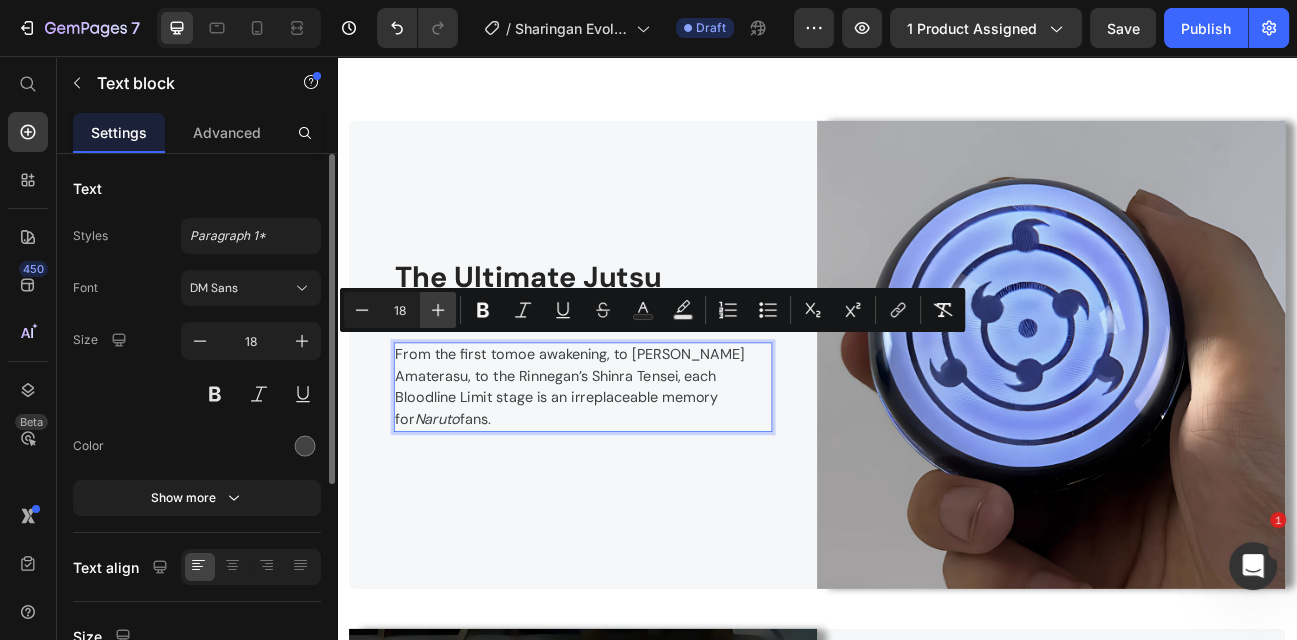 type on "19" 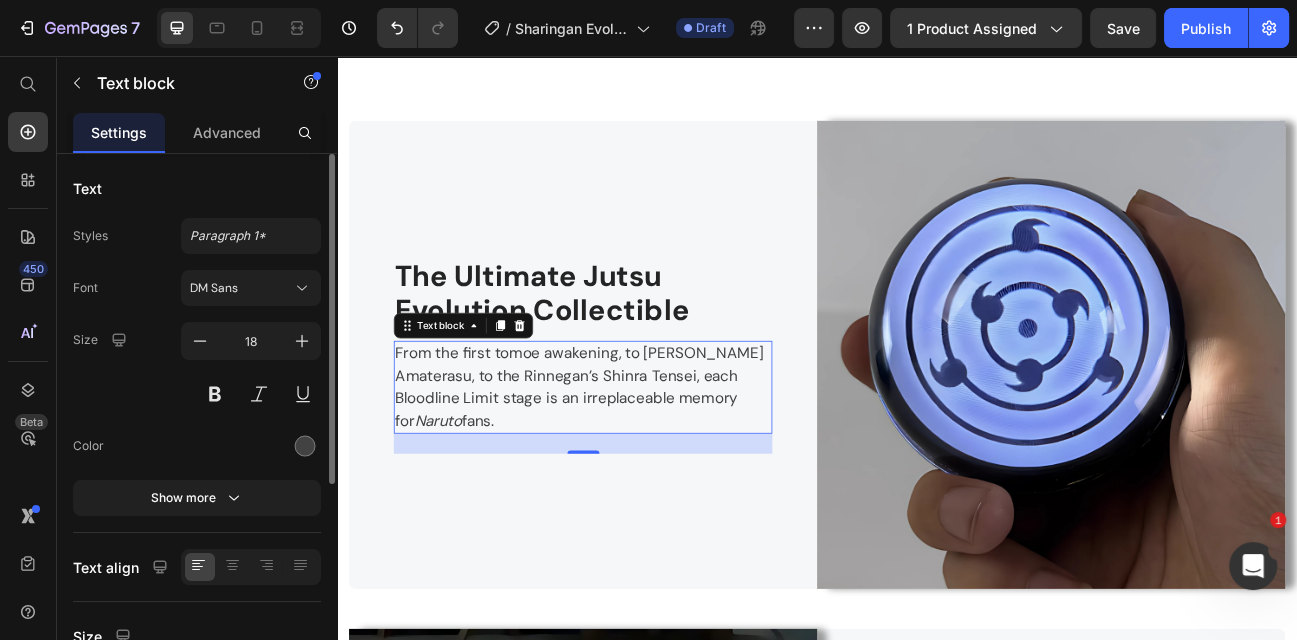 click on "Text block" at bounding box center (466, 393) 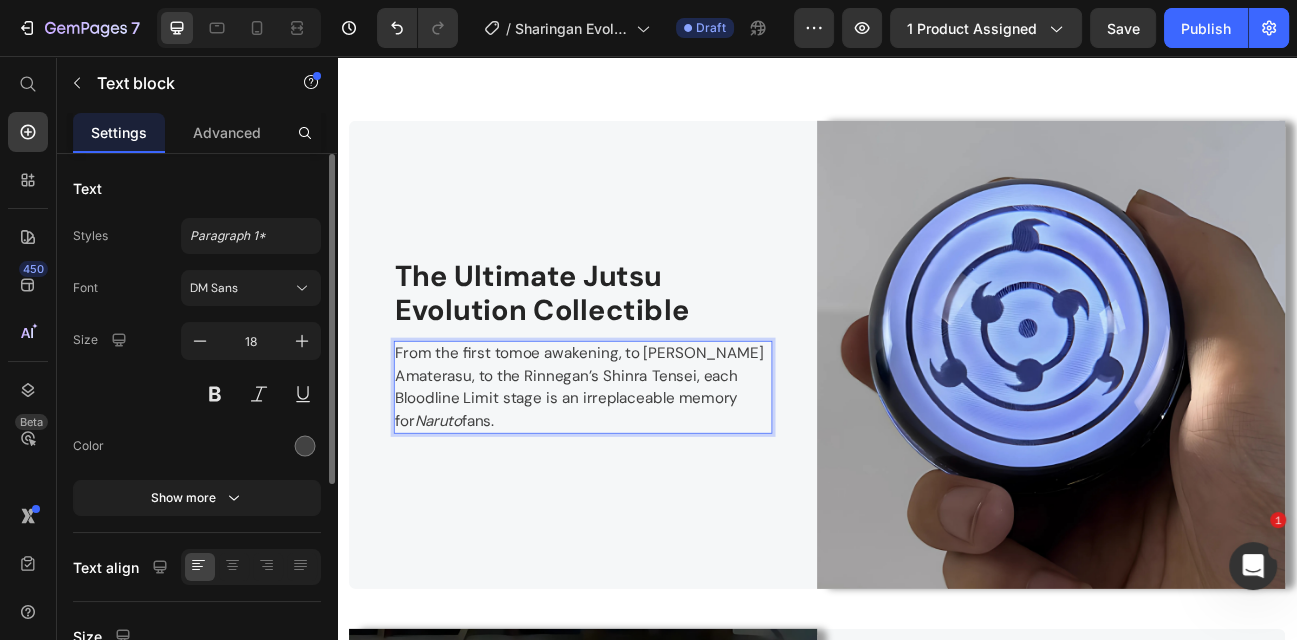 click on "From the first tomoe awakening, to [PERSON_NAME] [PERSON_NAME], to the Rinnegan’s Shinra Tensei, each Bloodline Limit stage is an irreplaceable memory for  Naruto  fans." at bounding box center (640, 469) 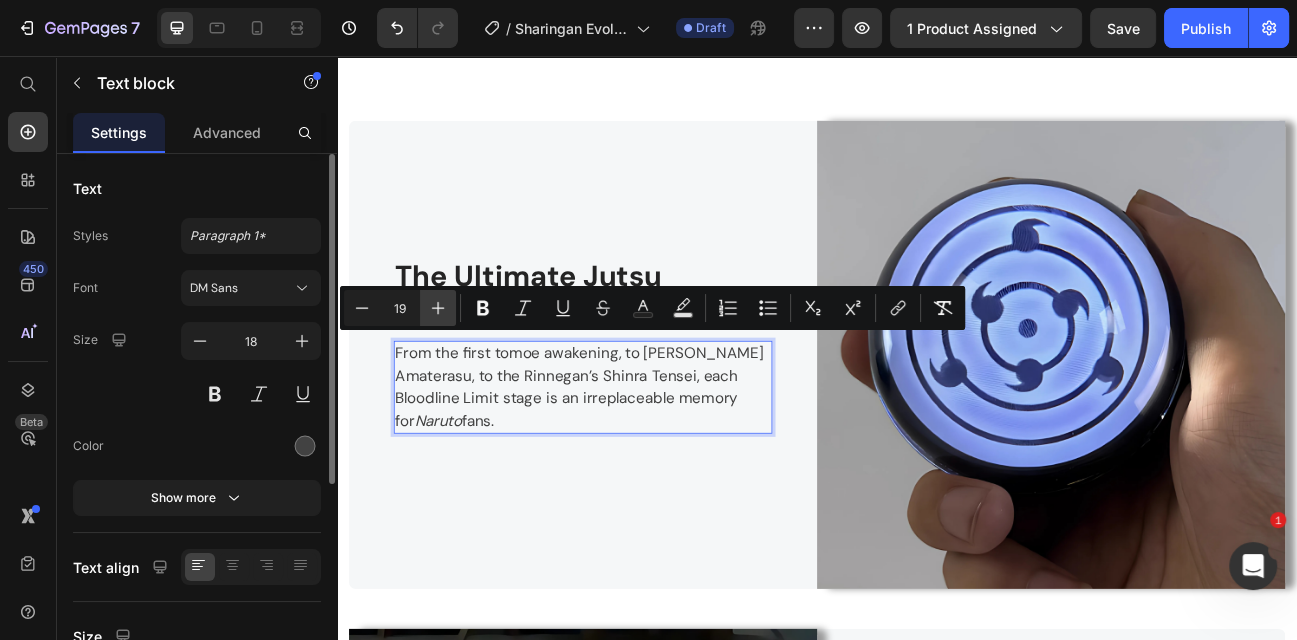 click on "Plus" at bounding box center [438, 308] 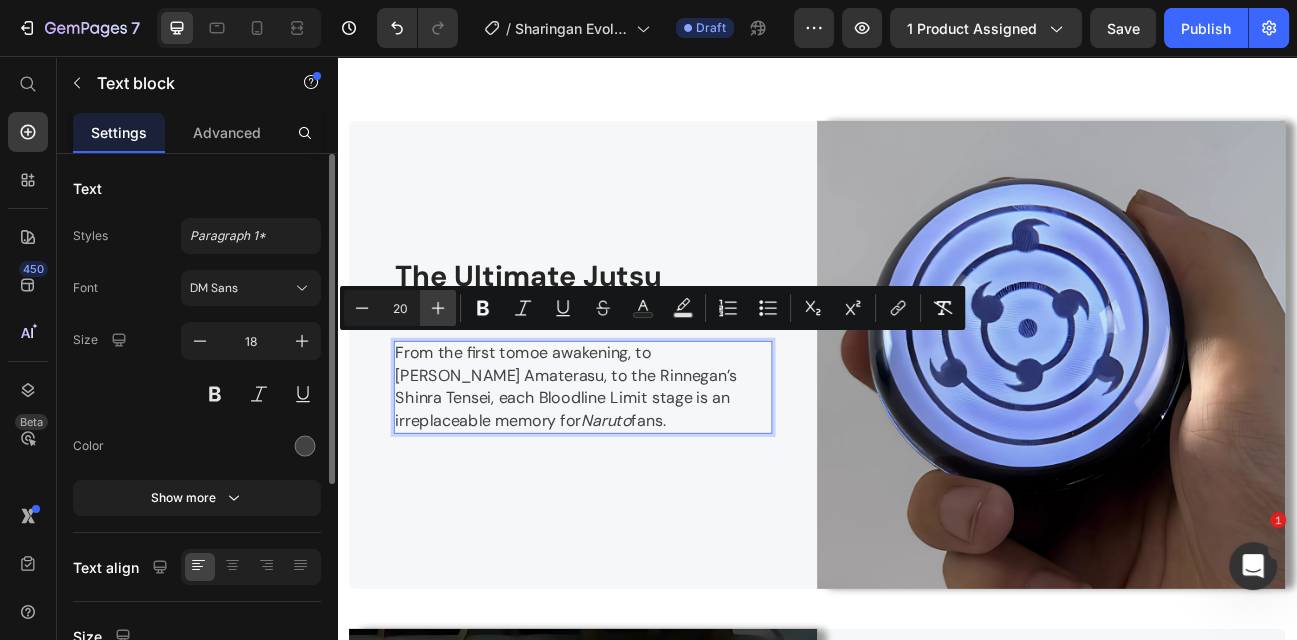 click 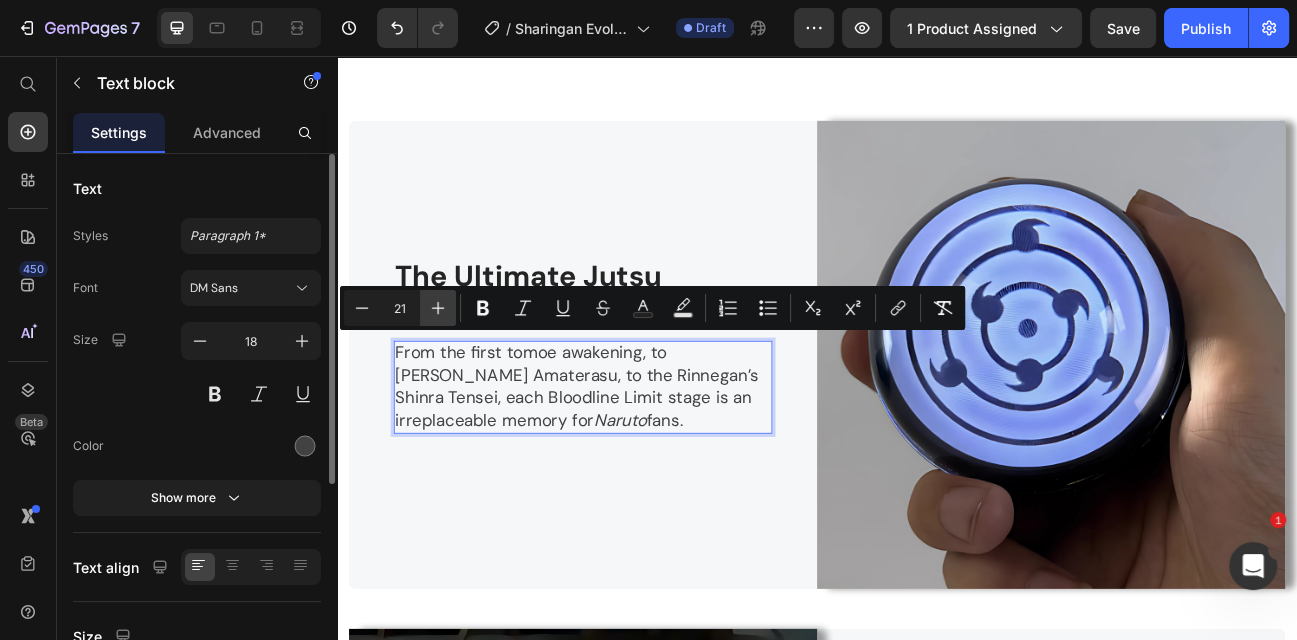 click 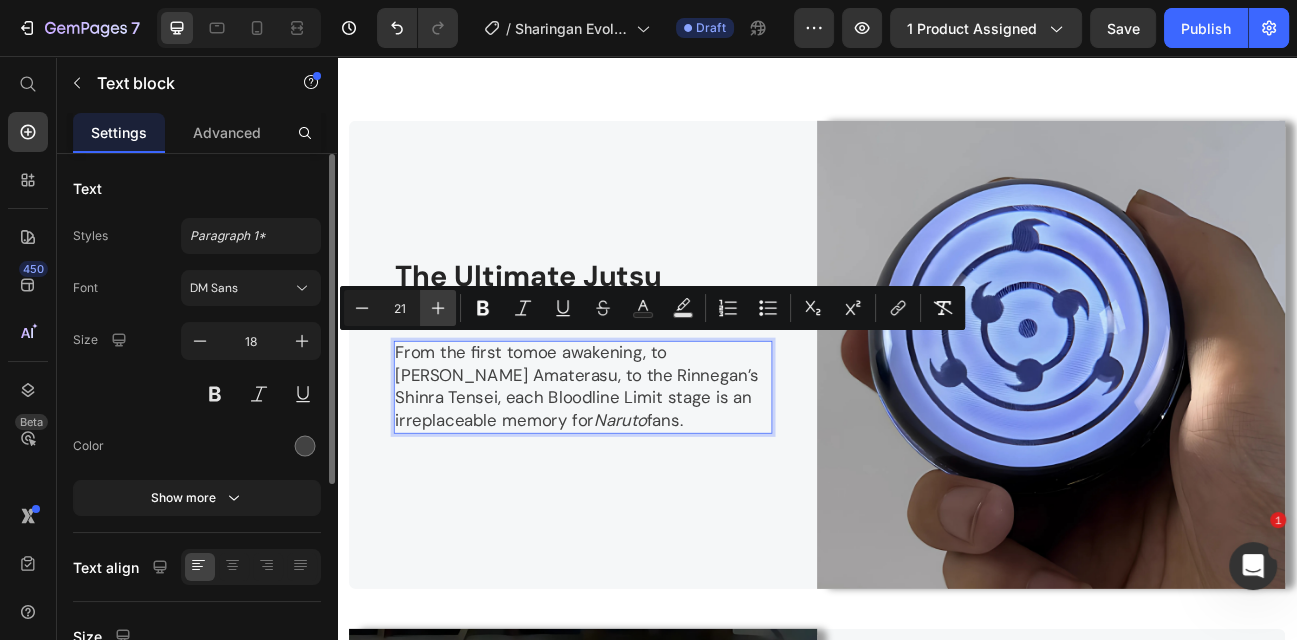 type on "22" 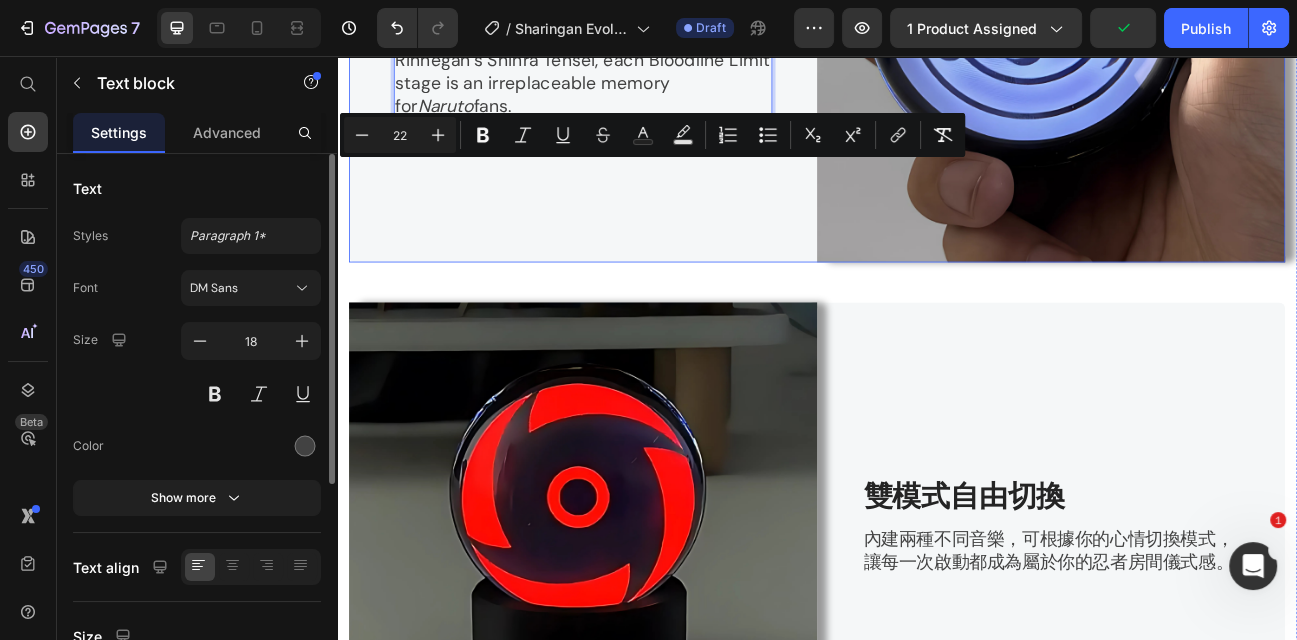 scroll, scrollTop: 3459, scrollLeft: 0, axis: vertical 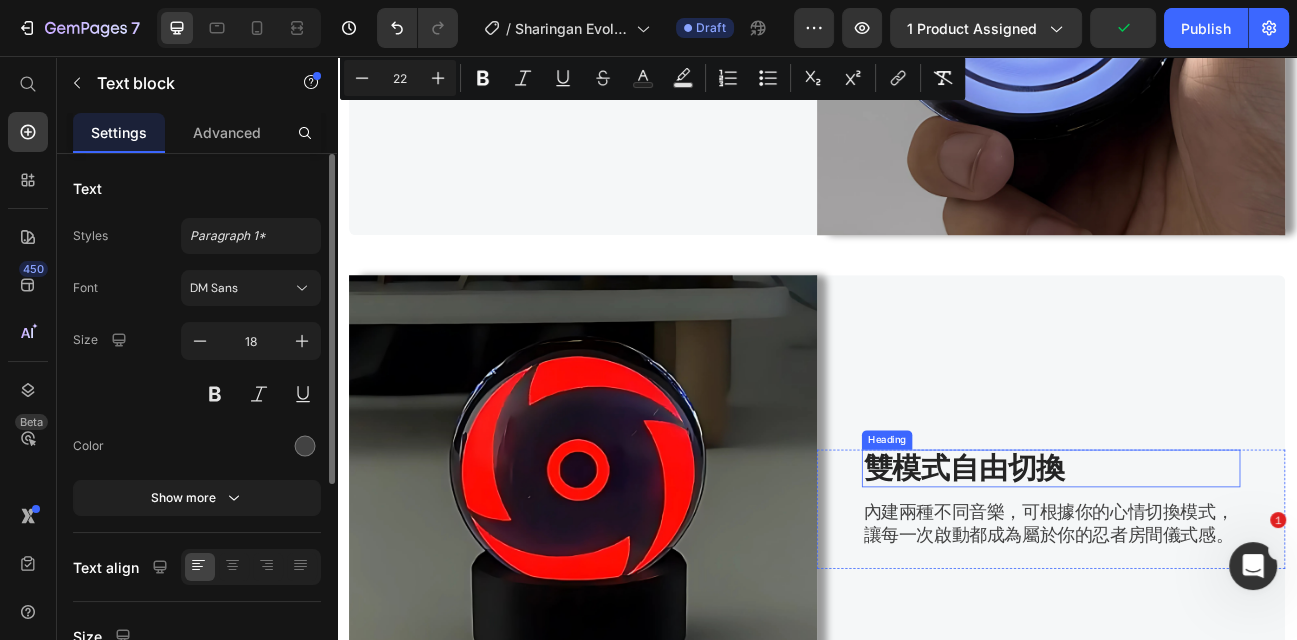 click on "雙模式自由切換" at bounding box center [1229, 571] 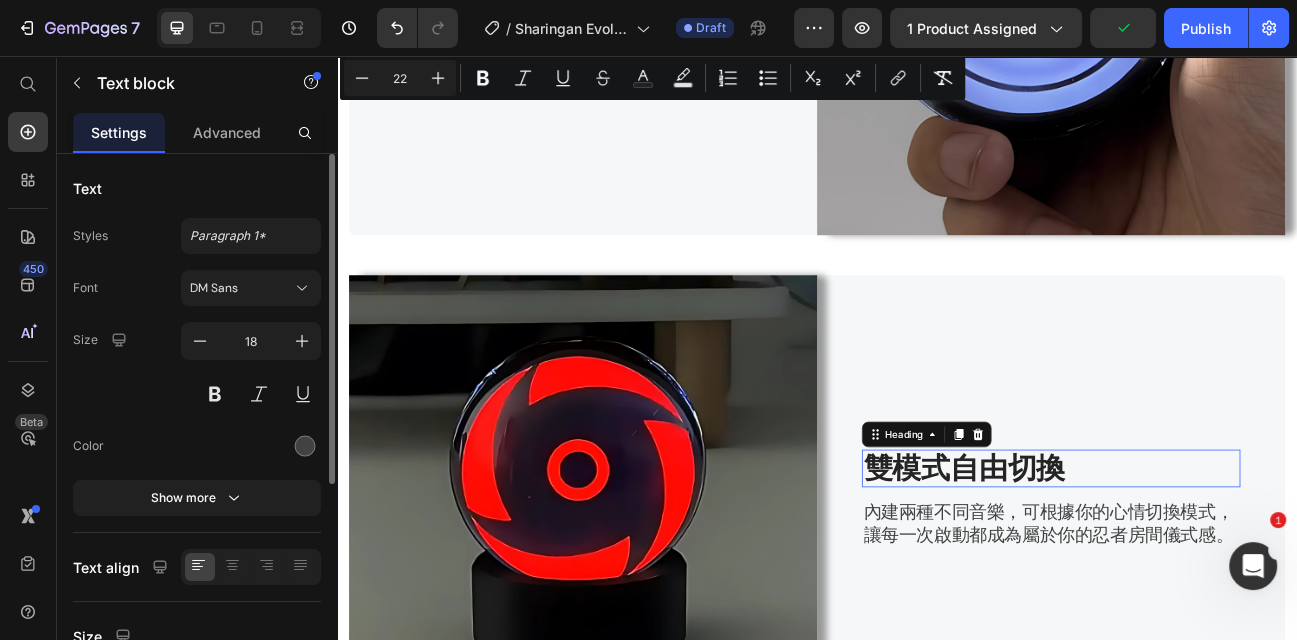 click on "雙模式自由切換" at bounding box center (1229, 571) 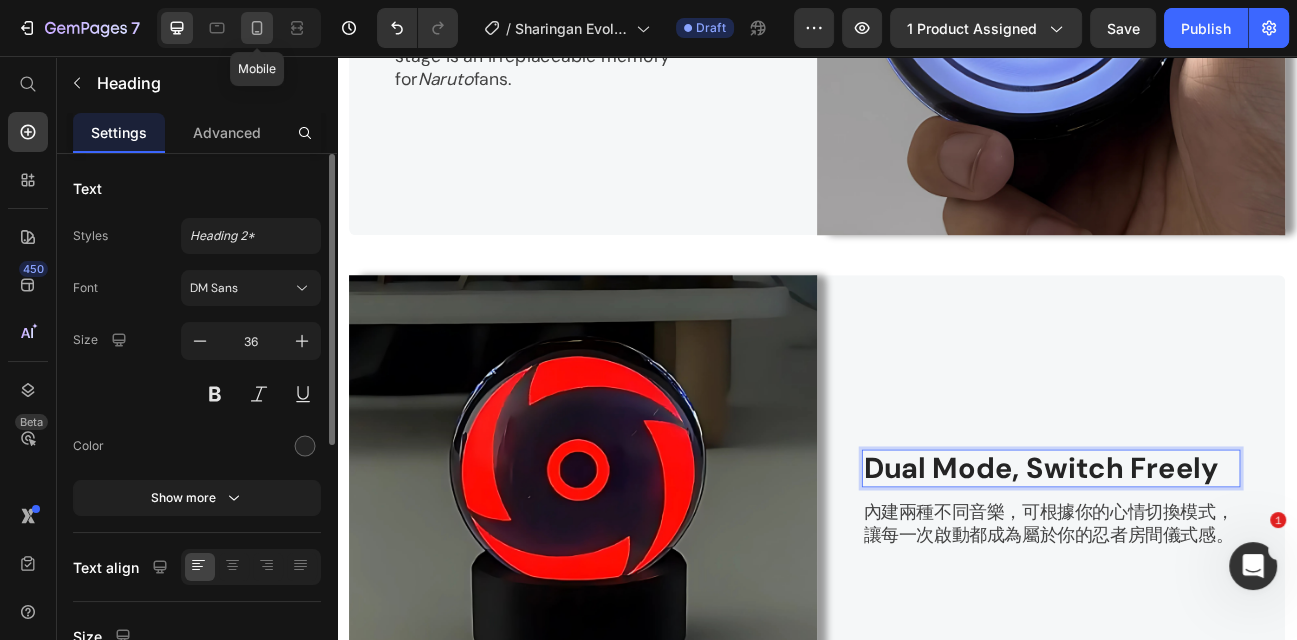 click 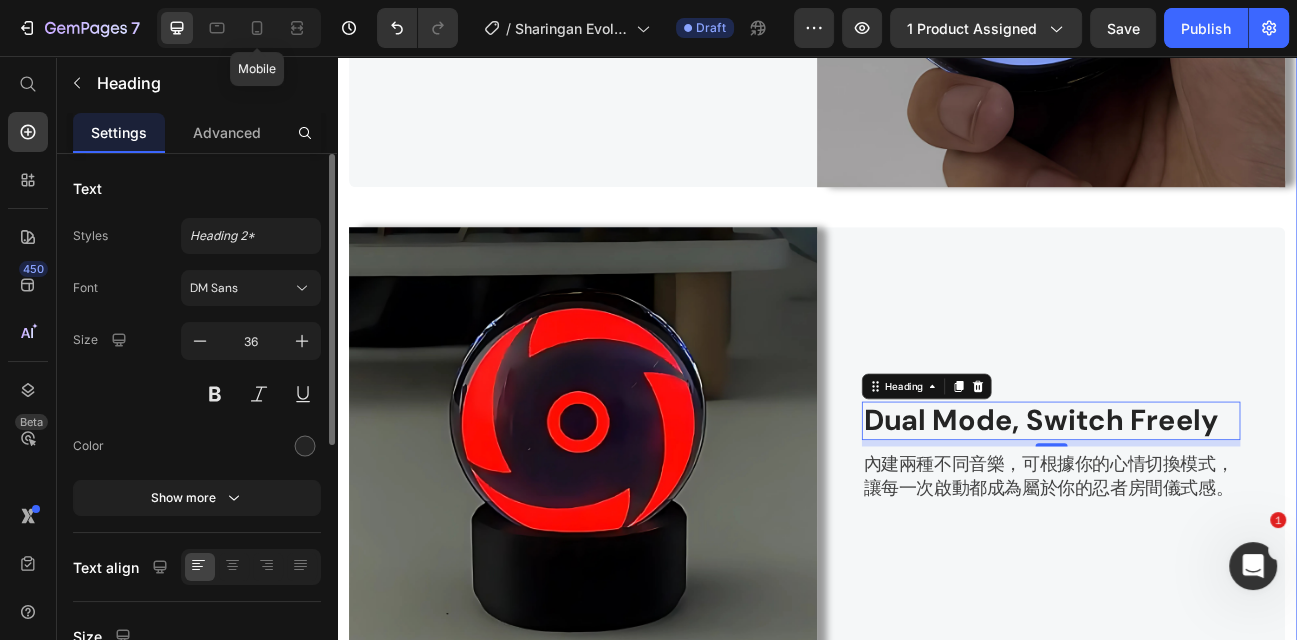 type on "33" 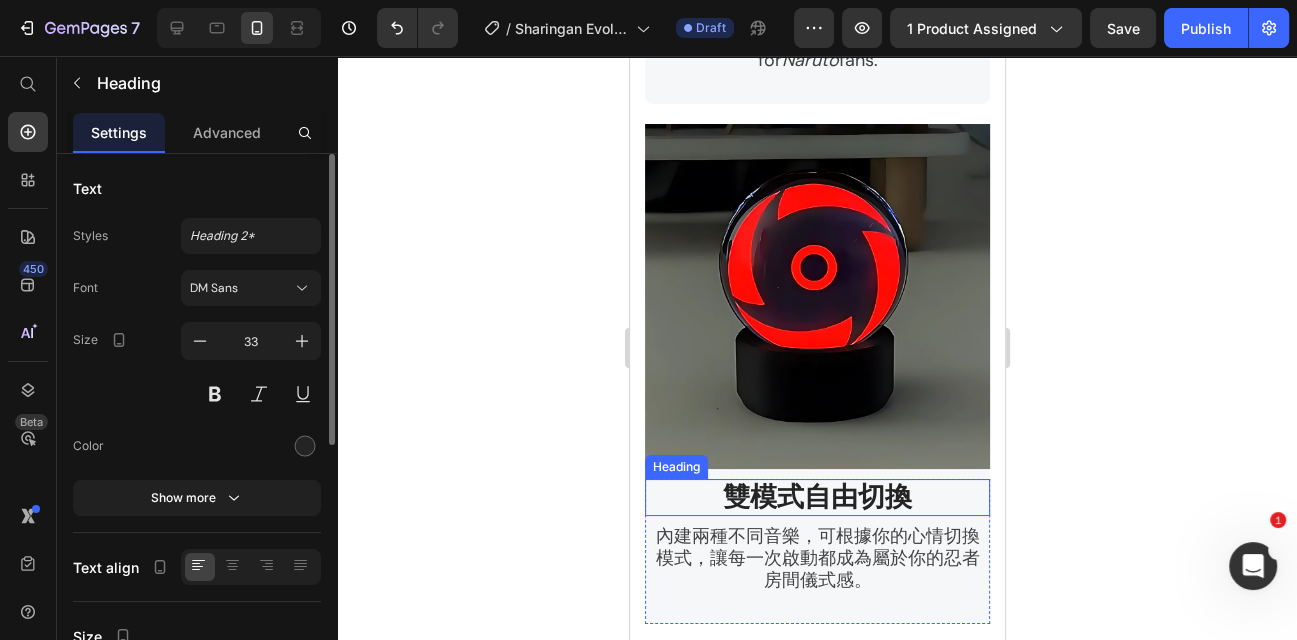 click on "雙模式自由切換" at bounding box center [816, 496] 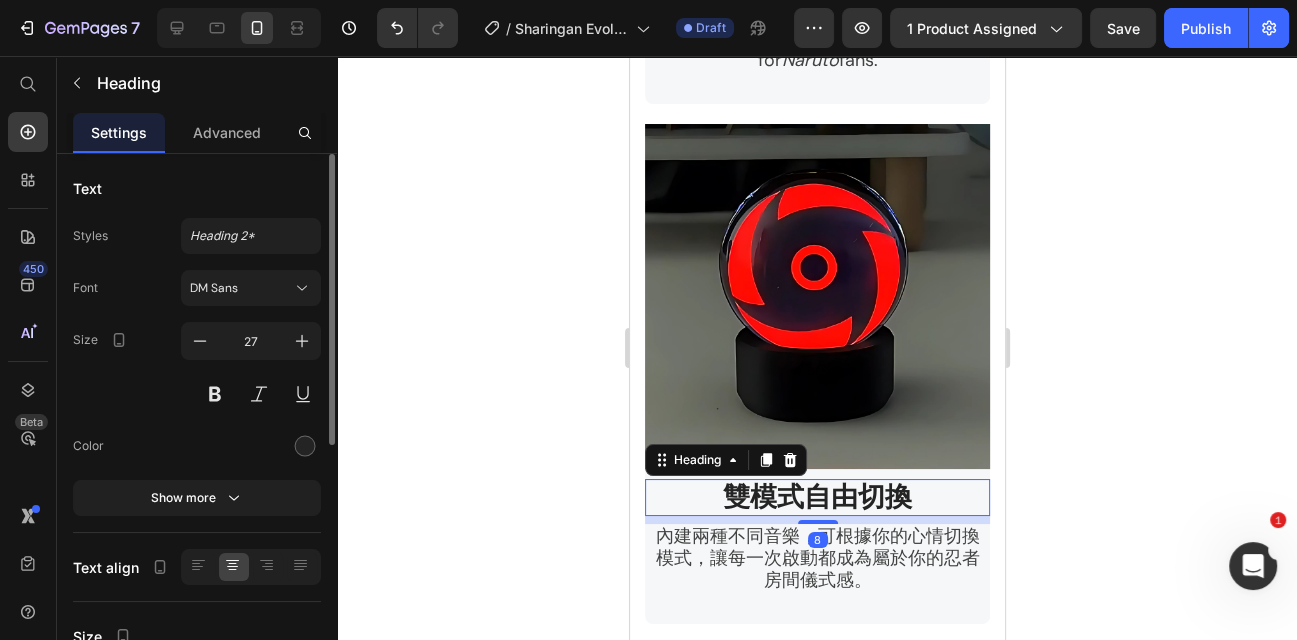 scroll, scrollTop: 3367, scrollLeft: 0, axis: vertical 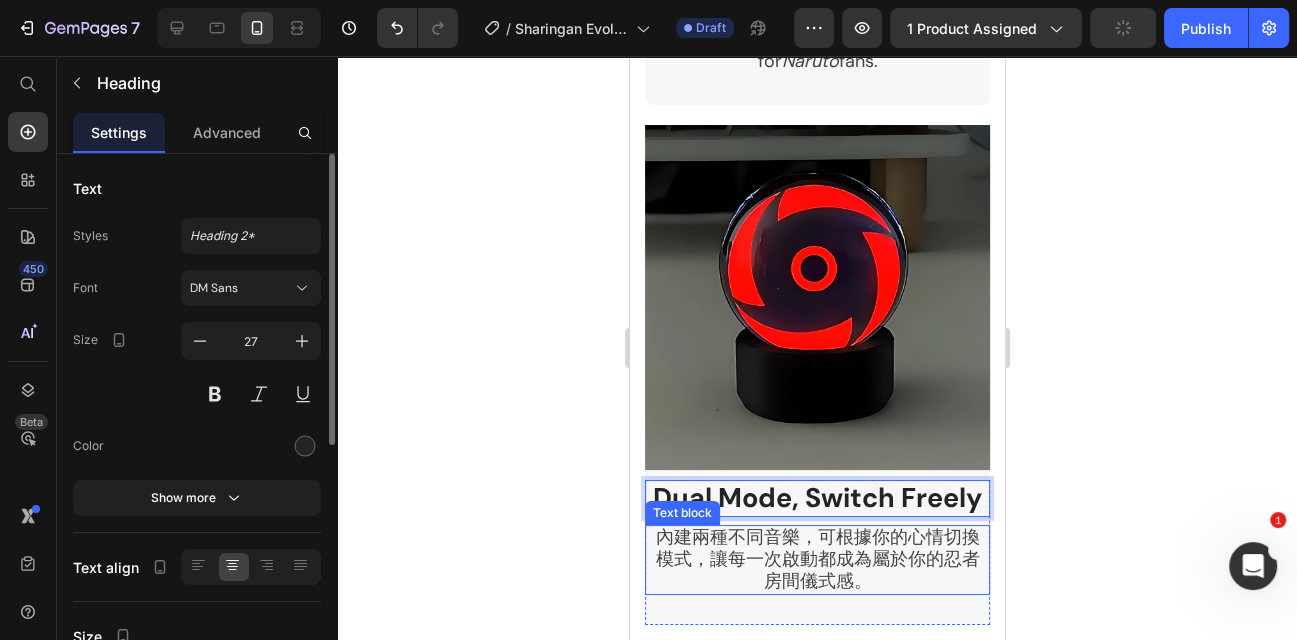 click on "內建兩種不同音樂，可根據你的心情切換模式，讓每一次啟動都成為屬於你的忍者房間儀式感。" at bounding box center [817, 559] 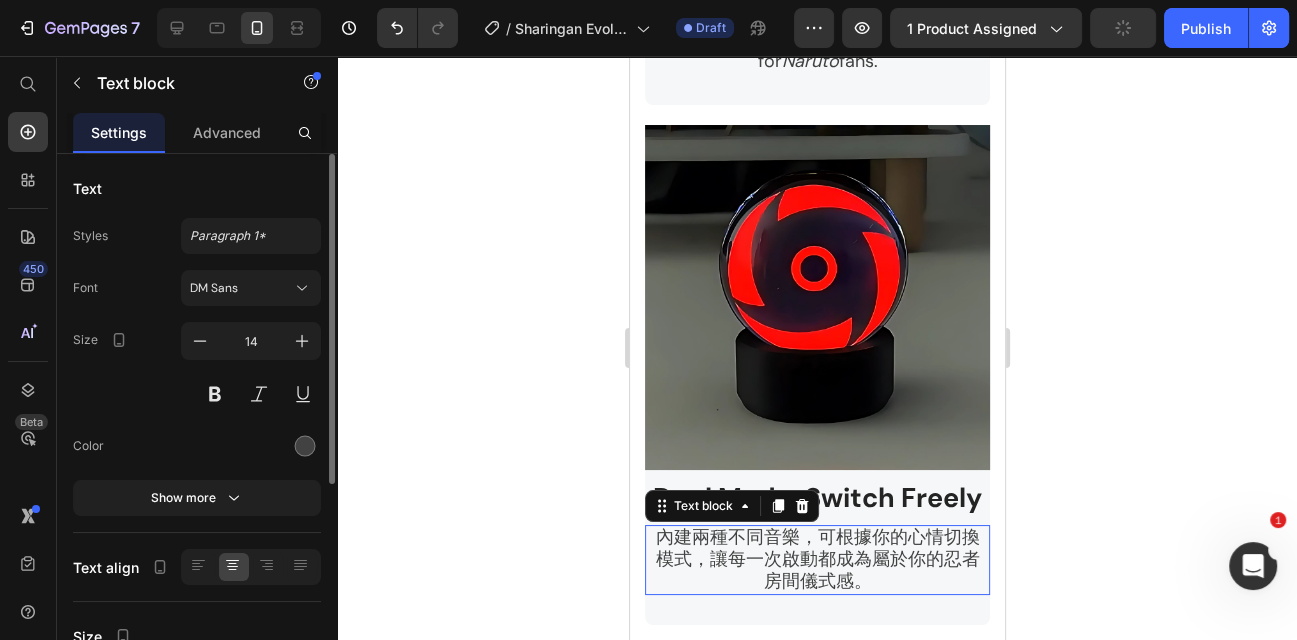 click on "內建兩種不同音樂，可根據你的心情切換模式，讓每一次啟動都成為屬於你的忍者房間儀式感。" at bounding box center [817, 559] 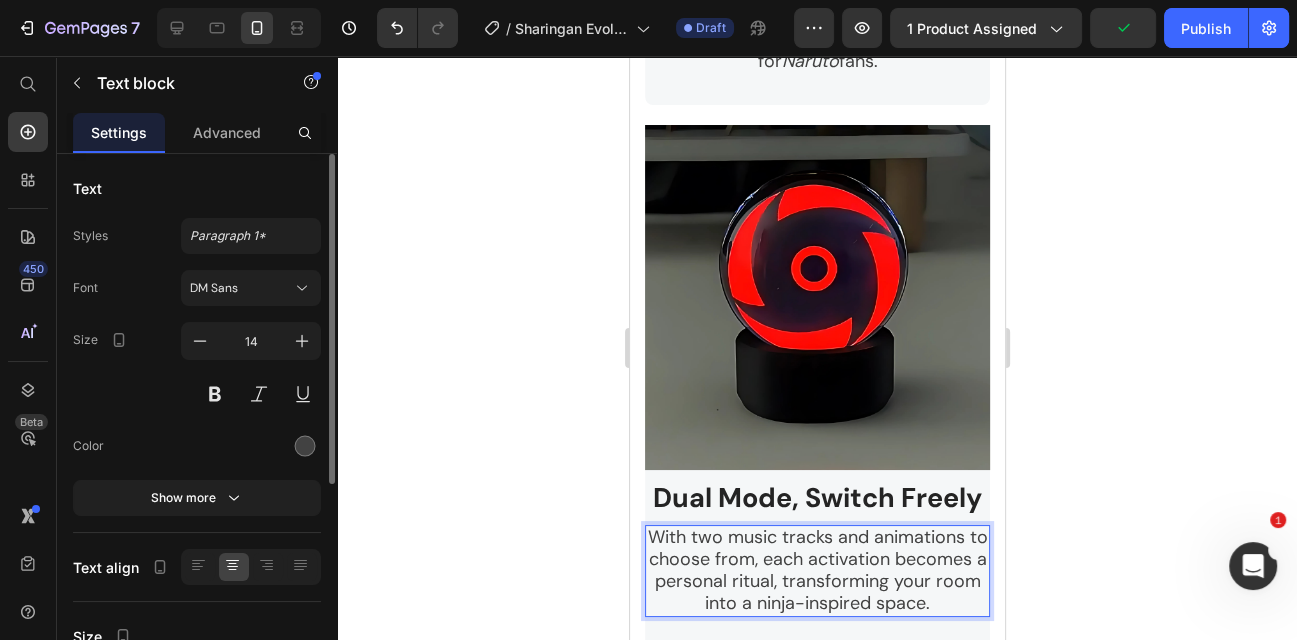 scroll, scrollTop: 3383, scrollLeft: 0, axis: vertical 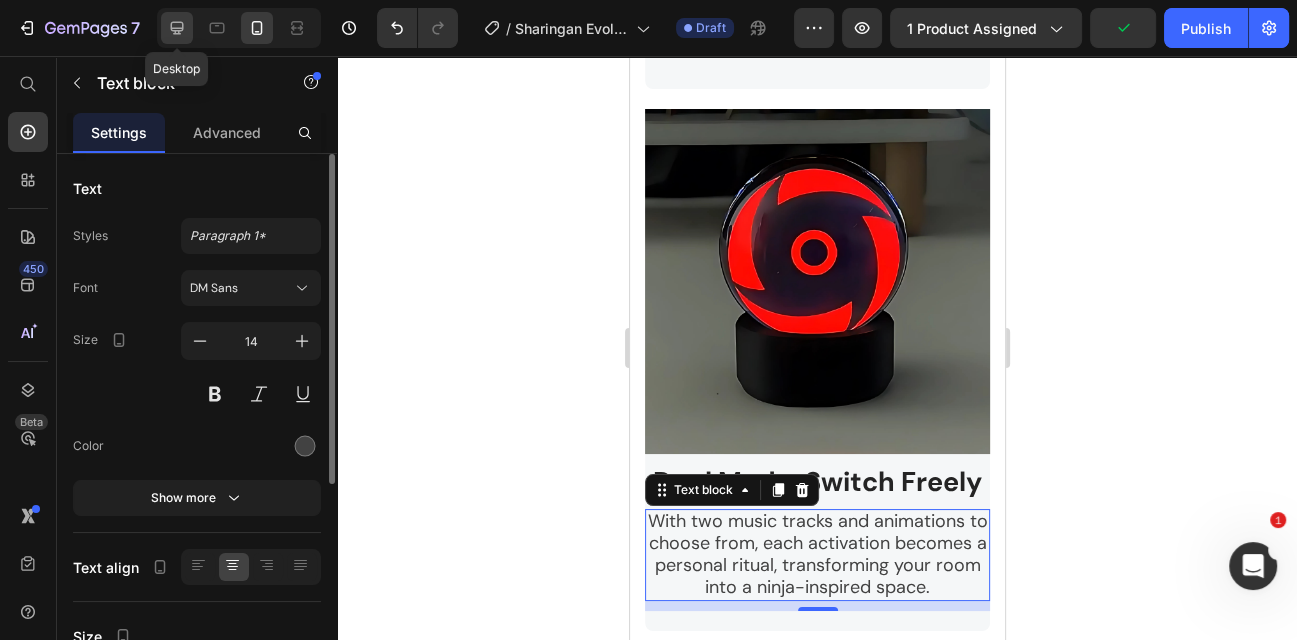 click 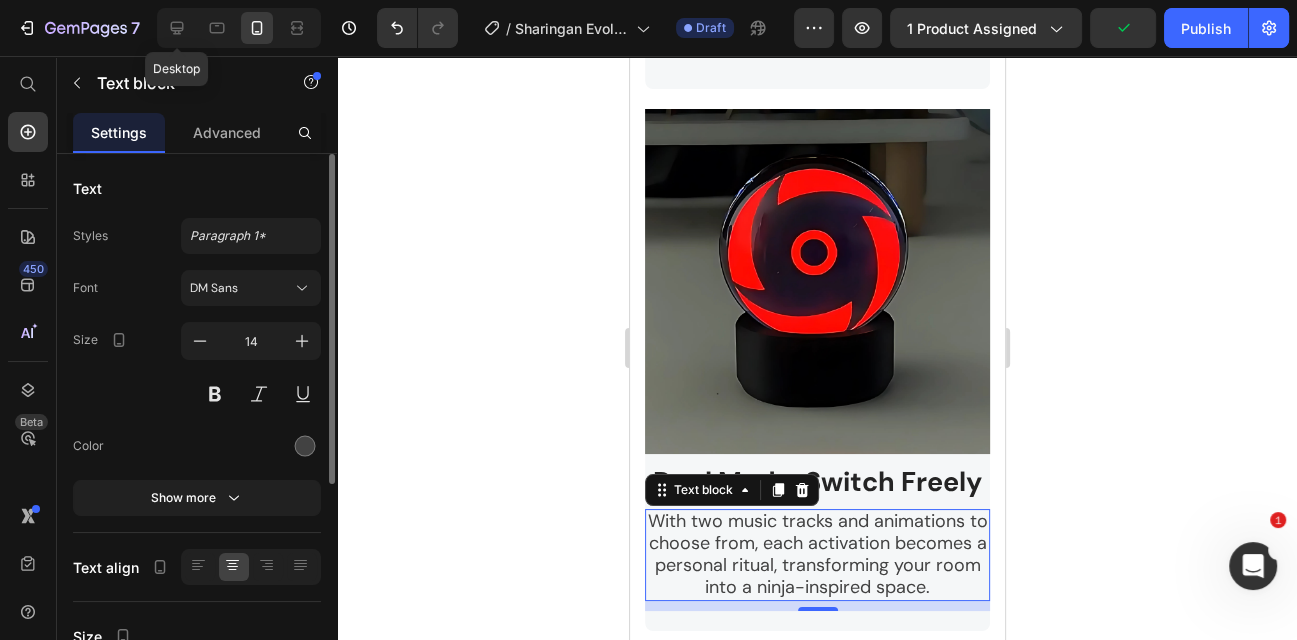 type on "18" 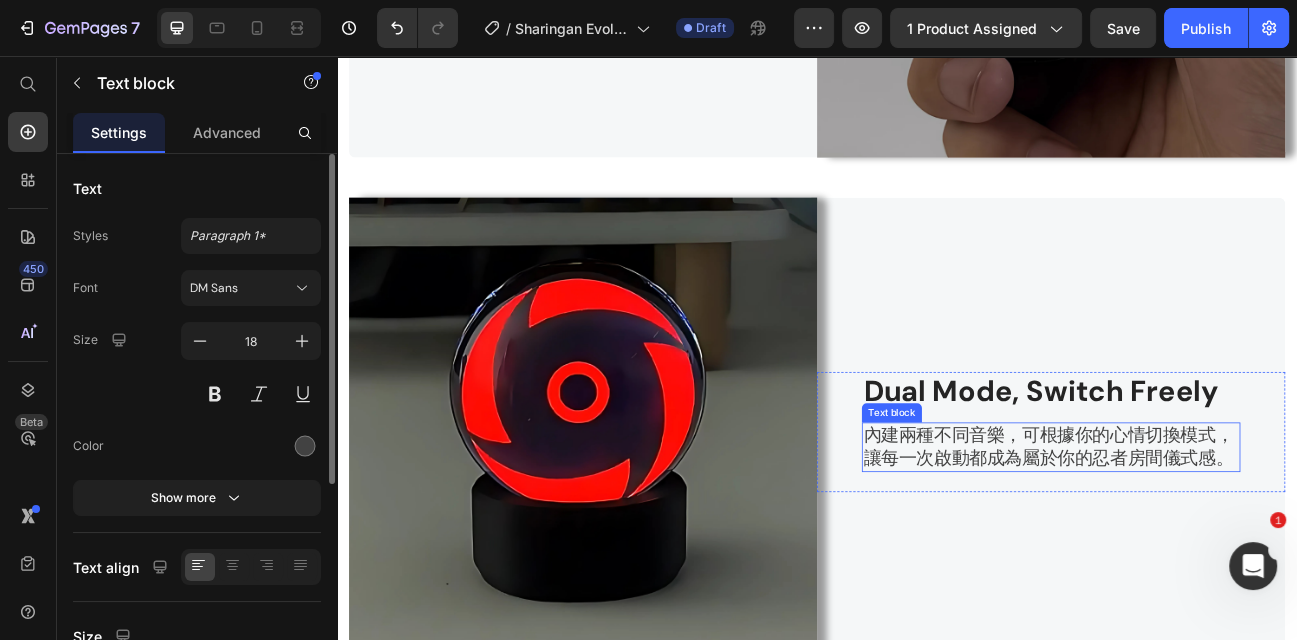 scroll, scrollTop: 3495, scrollLeft: 0, axis: vertical 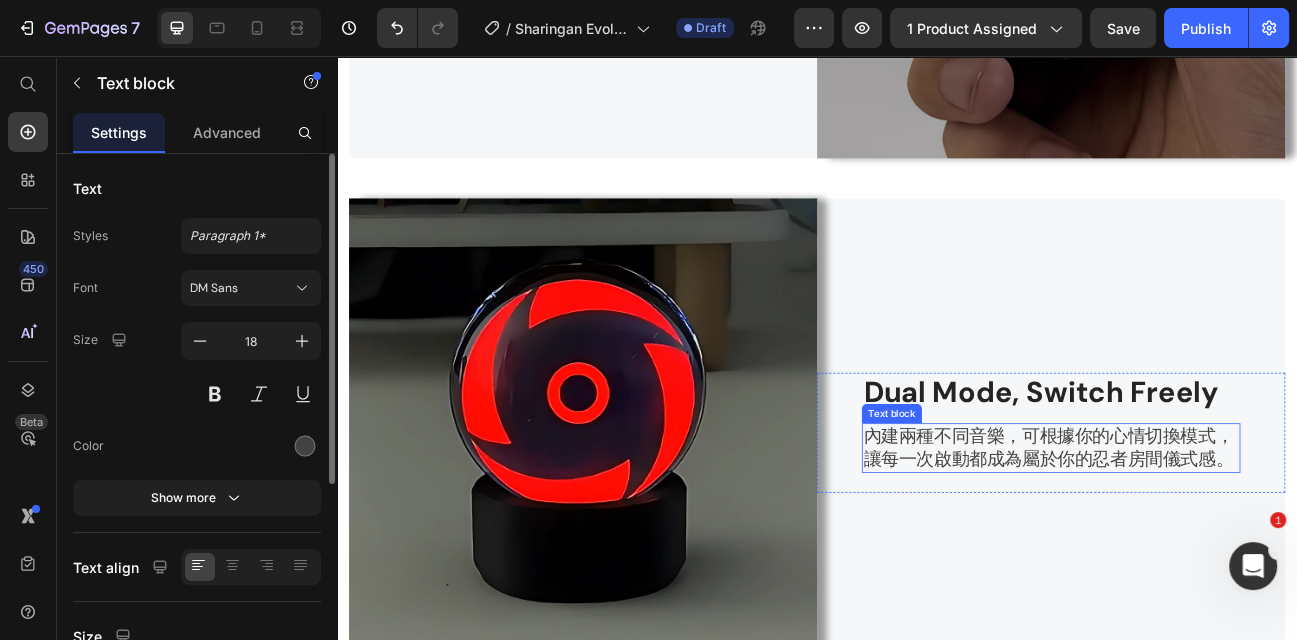 click on "內建兩種不同音樂，可根據你的心情切換模式，讓每一次啟動都成為屬於你的忍者房間儀式感。" at bounding box center [1226, 545] 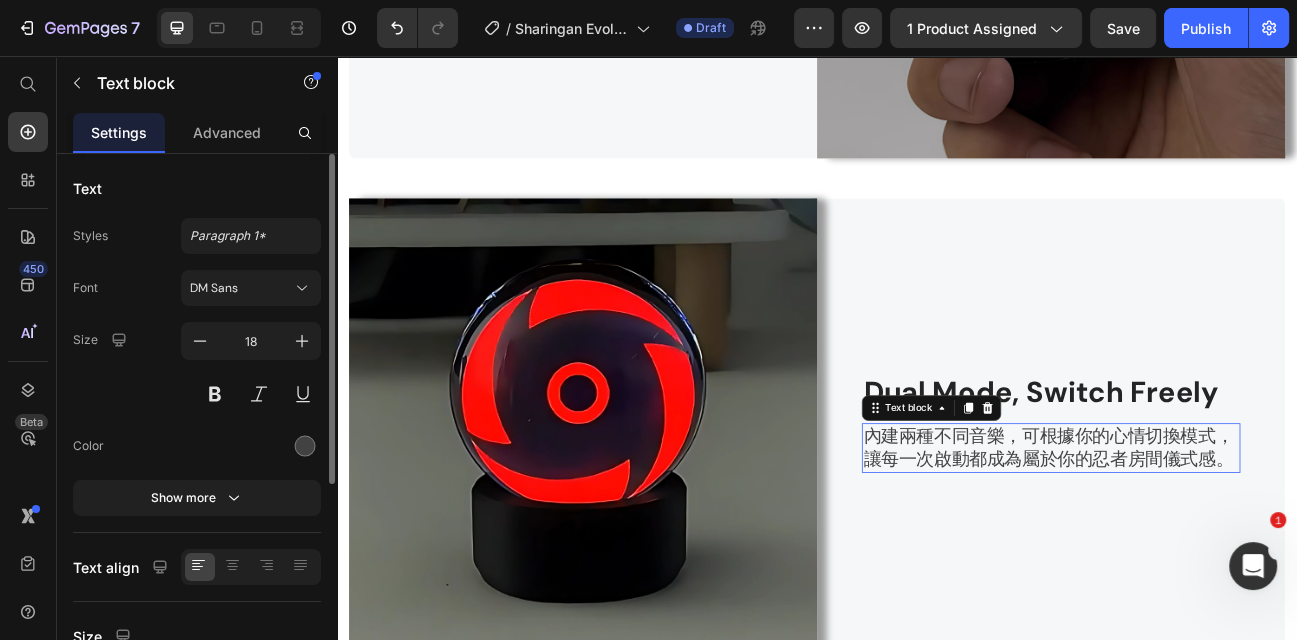 scroll, scrollTop: 0, scrollLeft: 0, axis: both 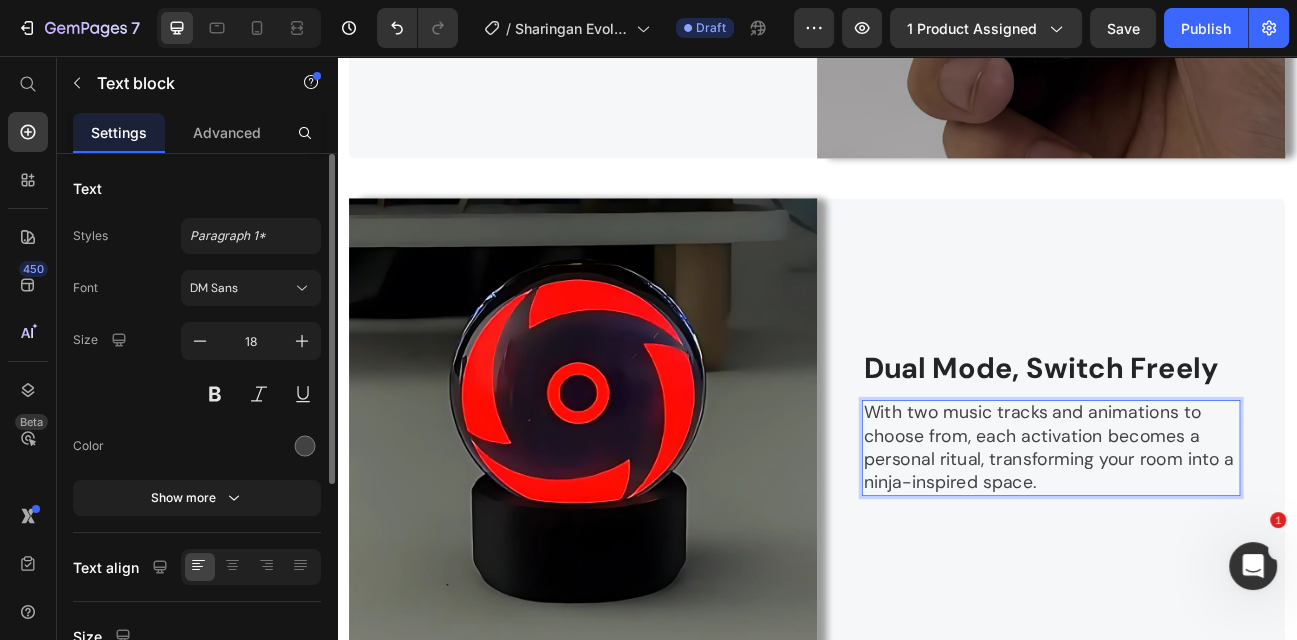 click on "With two music tracks and animations to choose from, each activation becomes a personal ritual, transforming your room into a ninja-inspired space." at bounding box center [1229, 546] 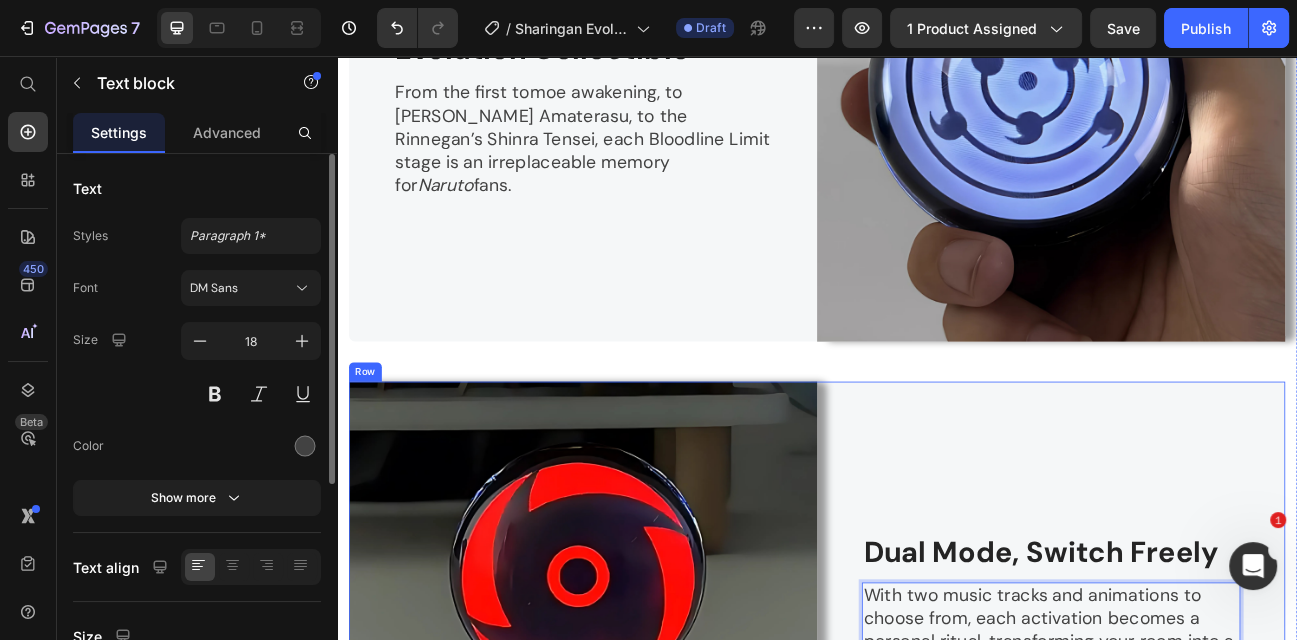 scroll, scrollTop: 3436, scrollLeft: 0, axis: vertical 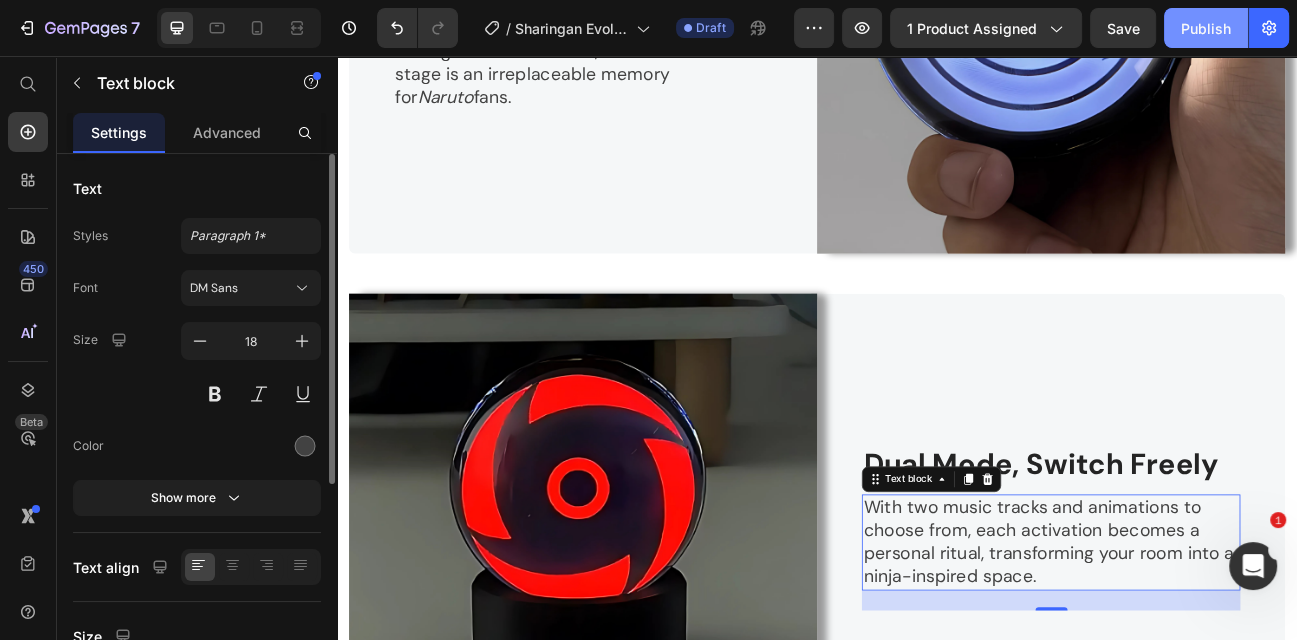 click on "Publish" at bounding box center [1206, 28] 